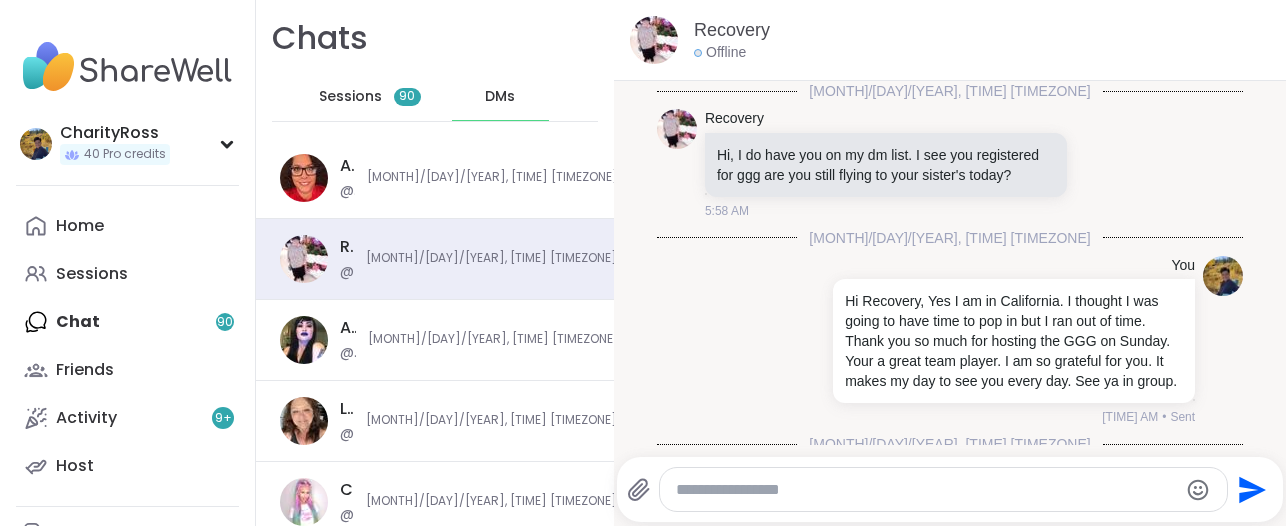 scroll, scrollTop: 0, scrollLeft: 0, axis: both 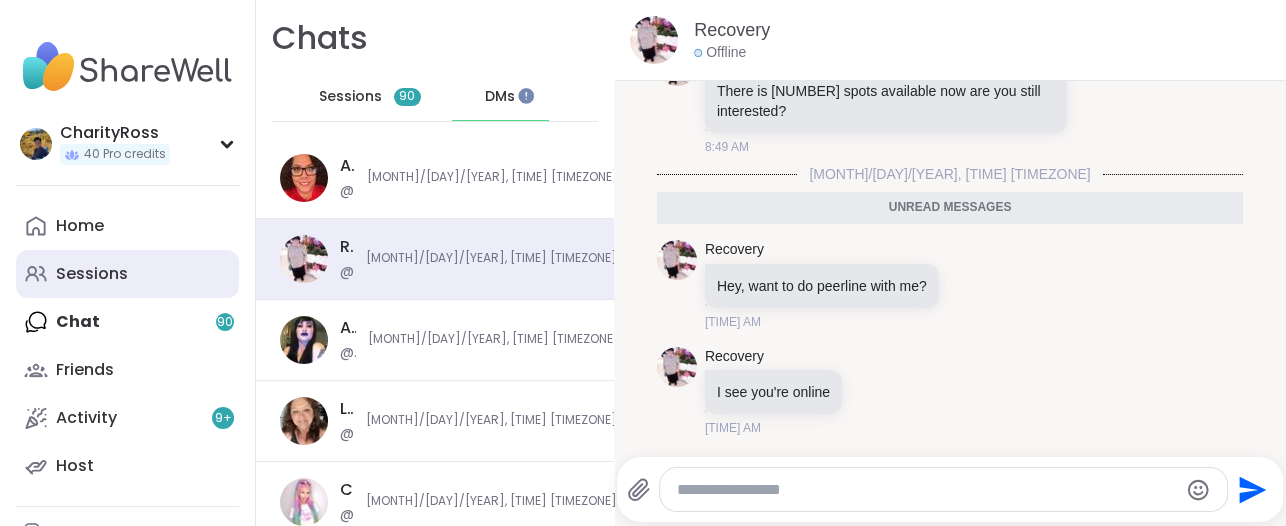 click on "Sessions" at bounding box center [92, 274] 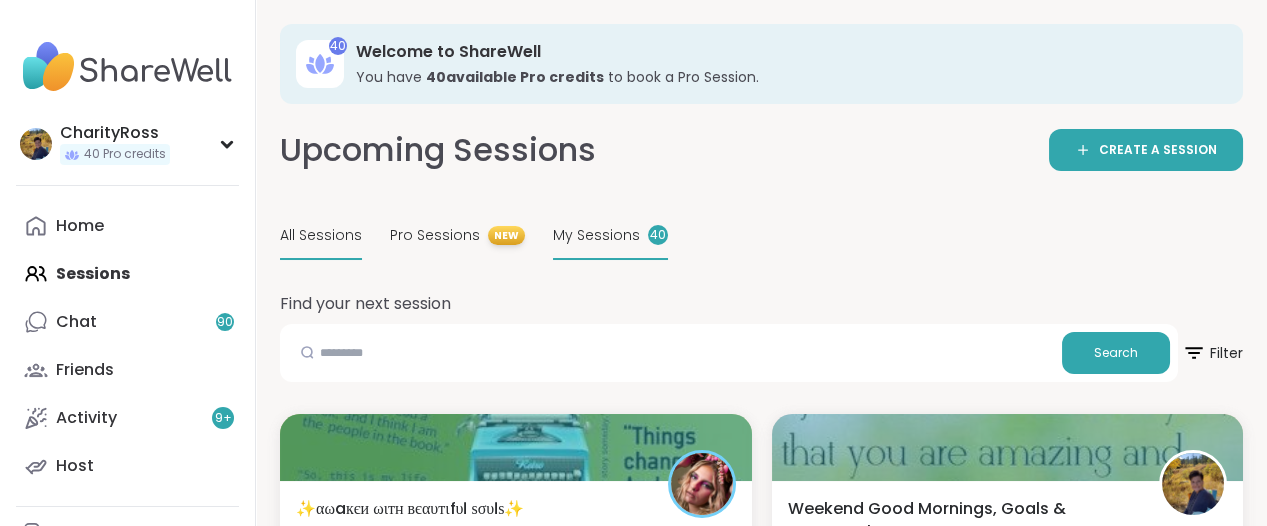click on "My Sessions 40" at bounding box center (610, 236) 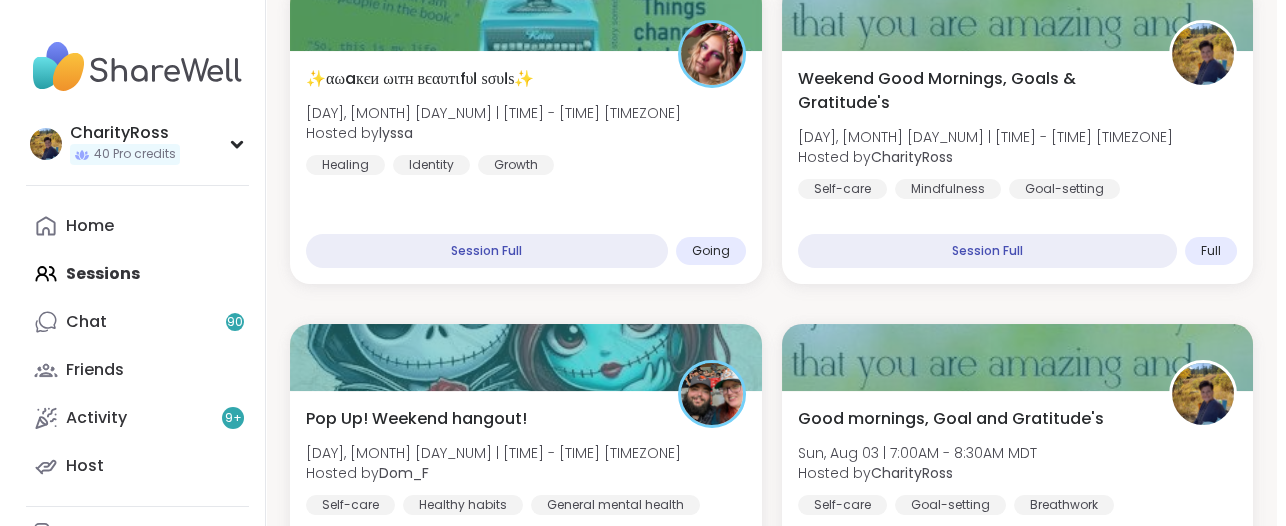 scroll, scrollTop: 375, scrollLeft: 0, axis: vertical 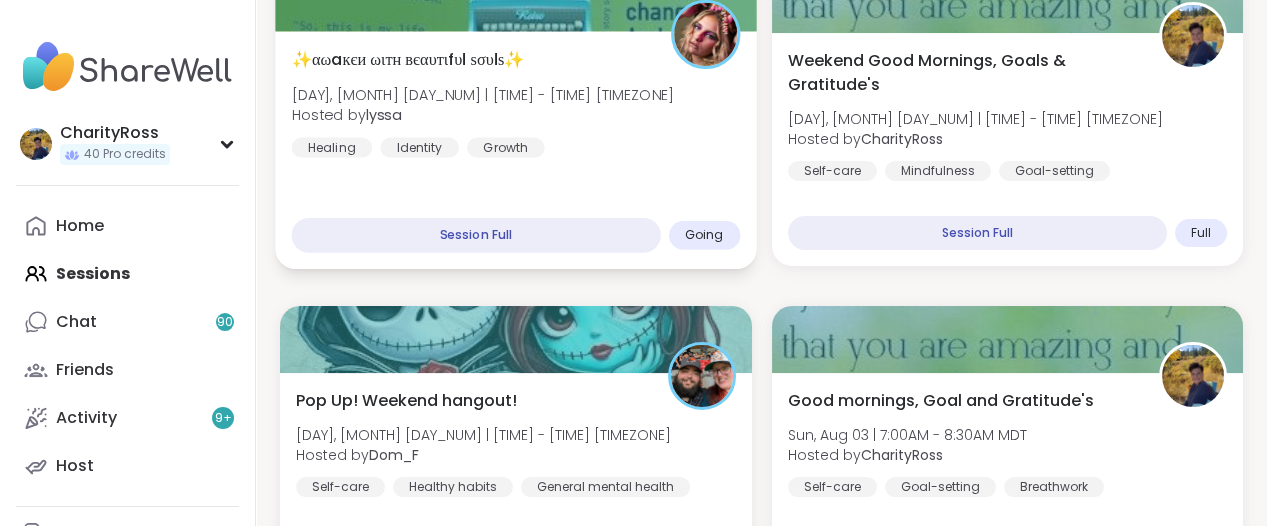 click on "✨αωaкєи ωιтн вєαυтιfυℓ ѕσυℓѕ✨ Sat, Aug 02 | 5:00AM - 6:00AM MDT Hosted by  lyssa Healing Identity Growth" at bounding box center [516, 103] 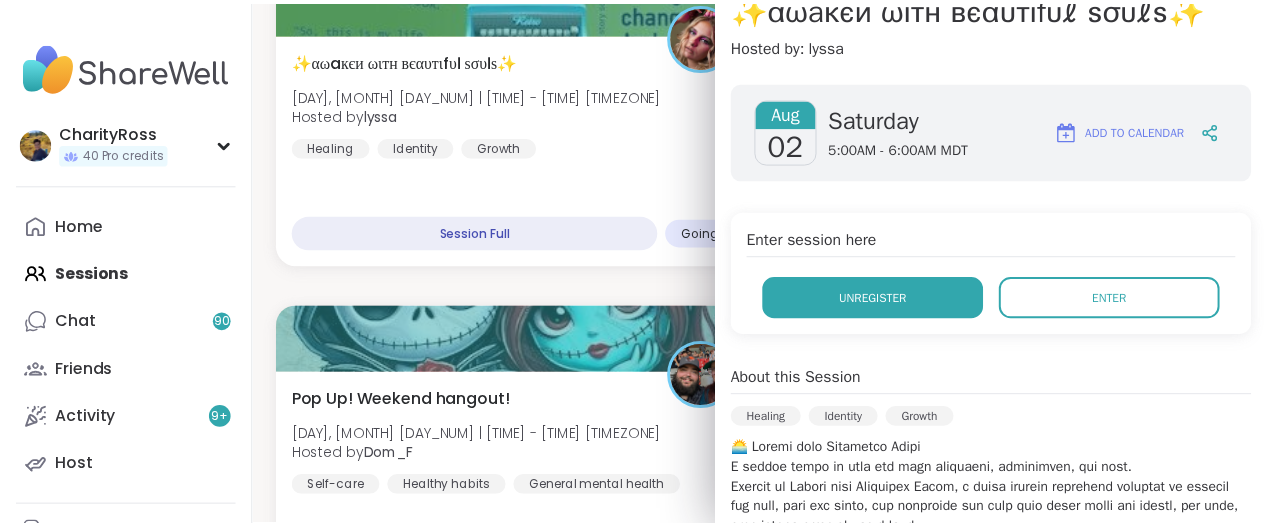 scroll, scrollTop: 250, scrollLeft: 0, axis: vertical 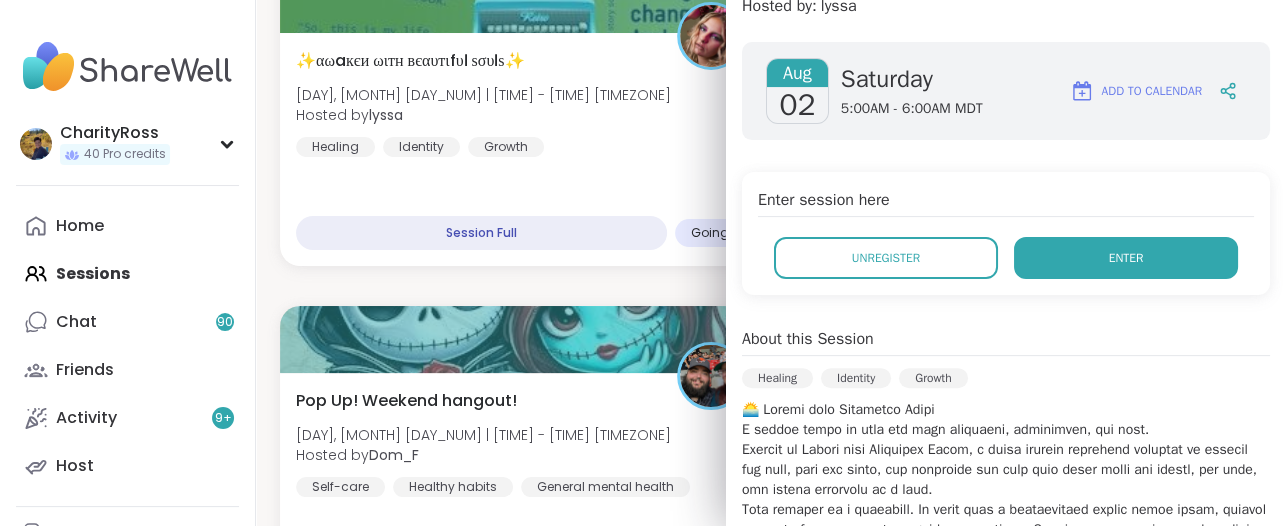 click on "Enter" at bounding box center (1126, 258) 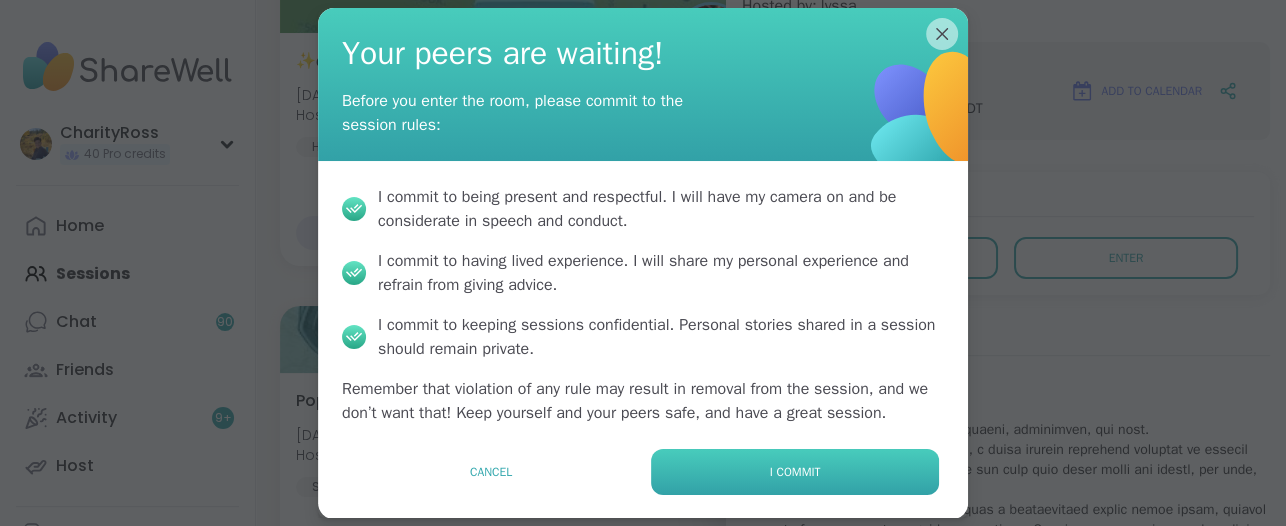 click on "I commit" at bounding box center (795, 472) 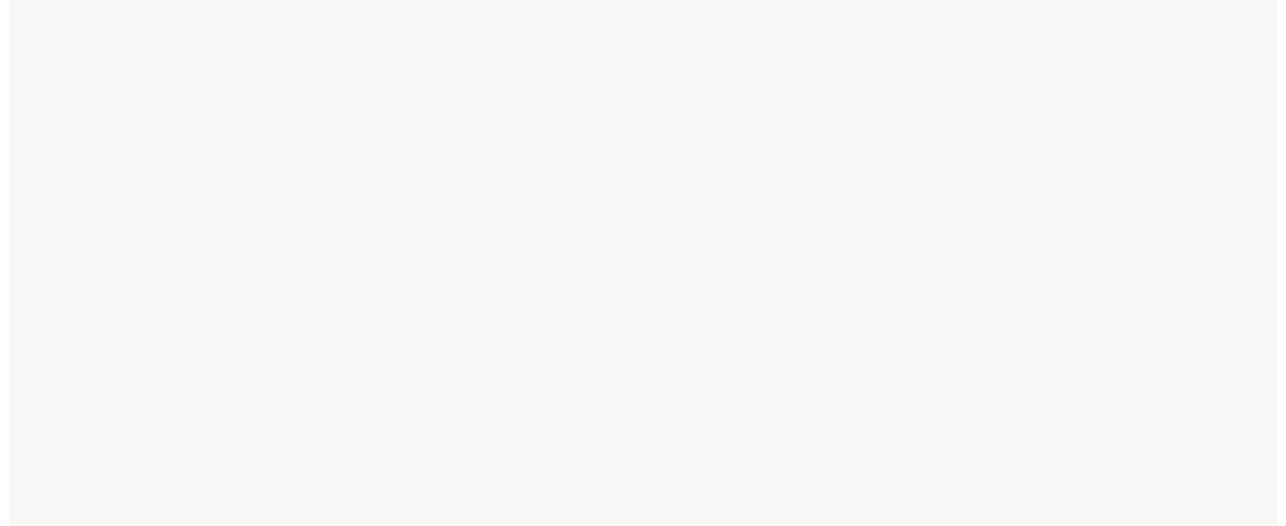 scroll, scrollTop: 0, scrollLeft: 0, axis: both 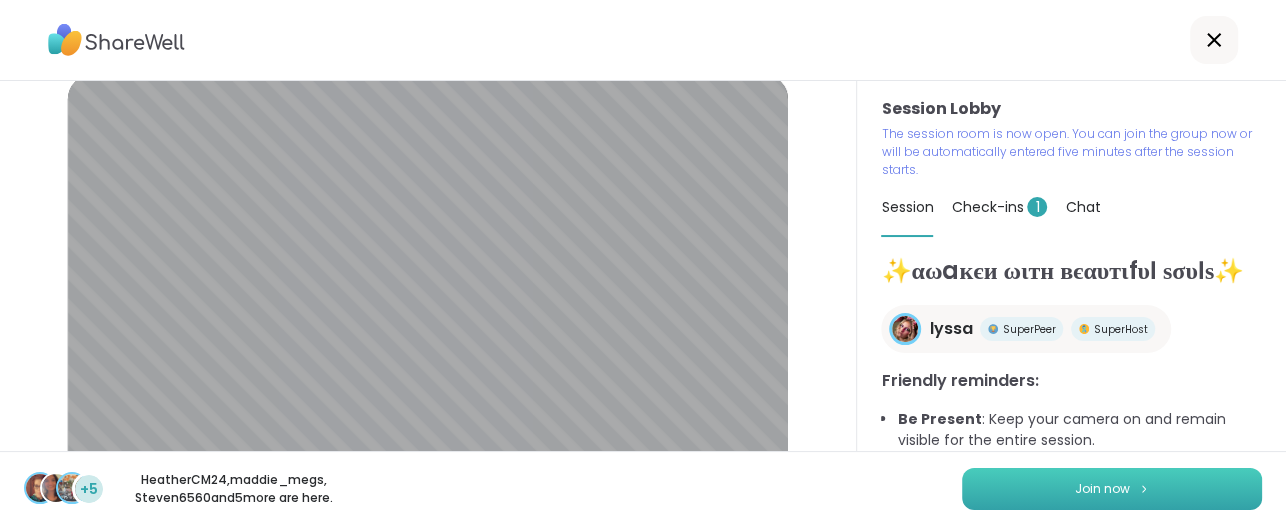 click on "Join now" at bounding box center (1112, 489) 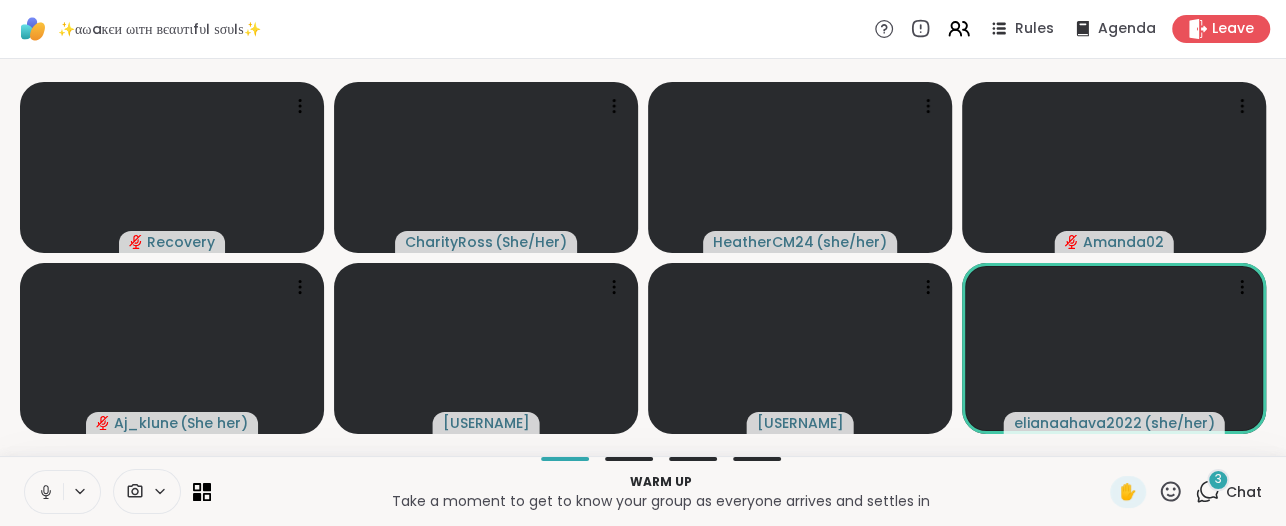 click 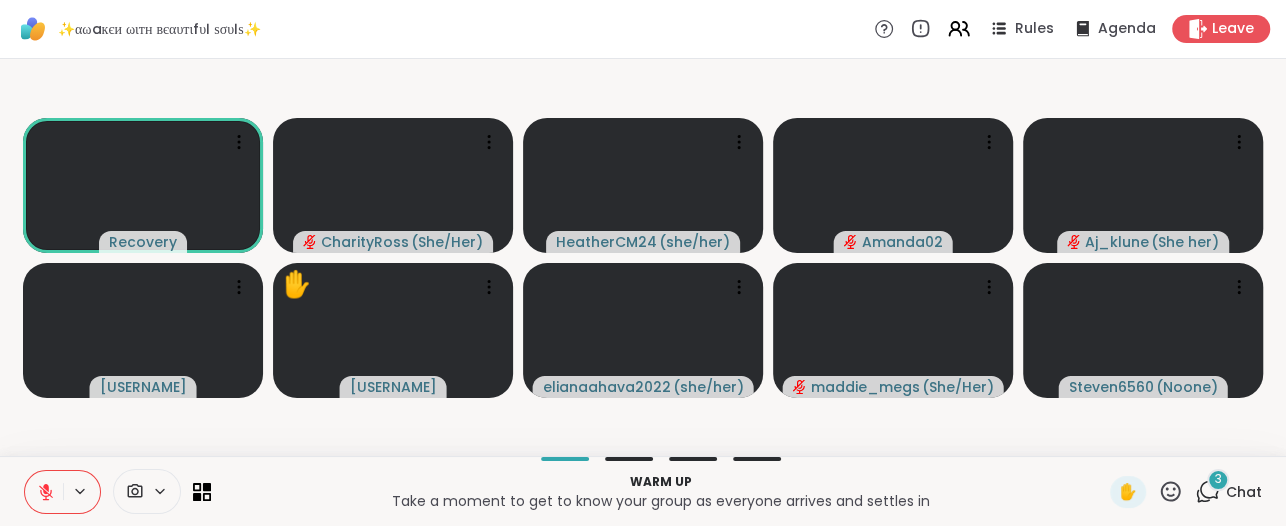 click 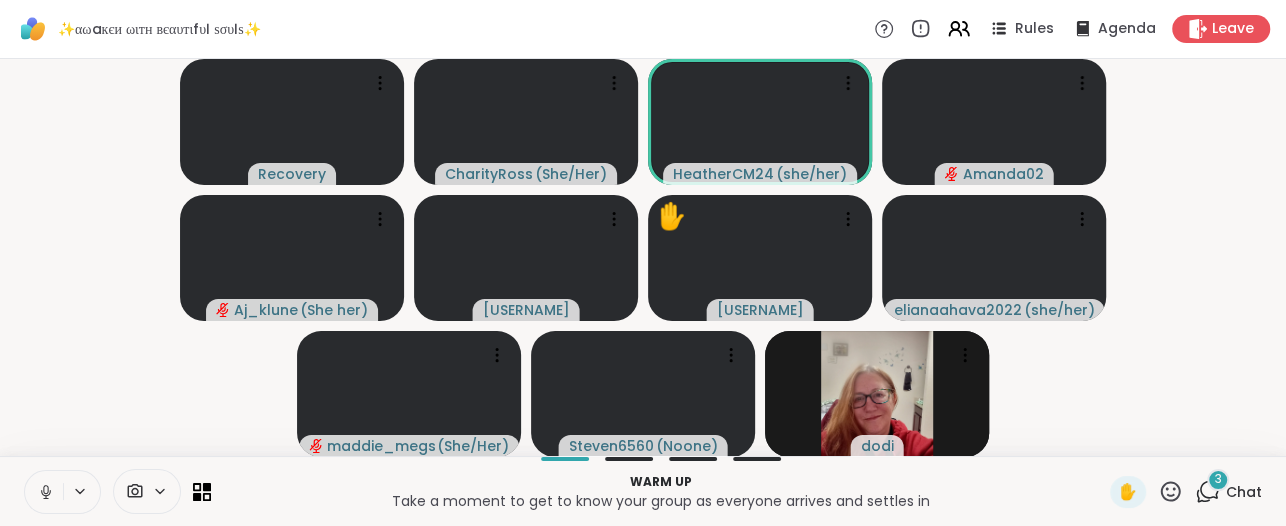 type 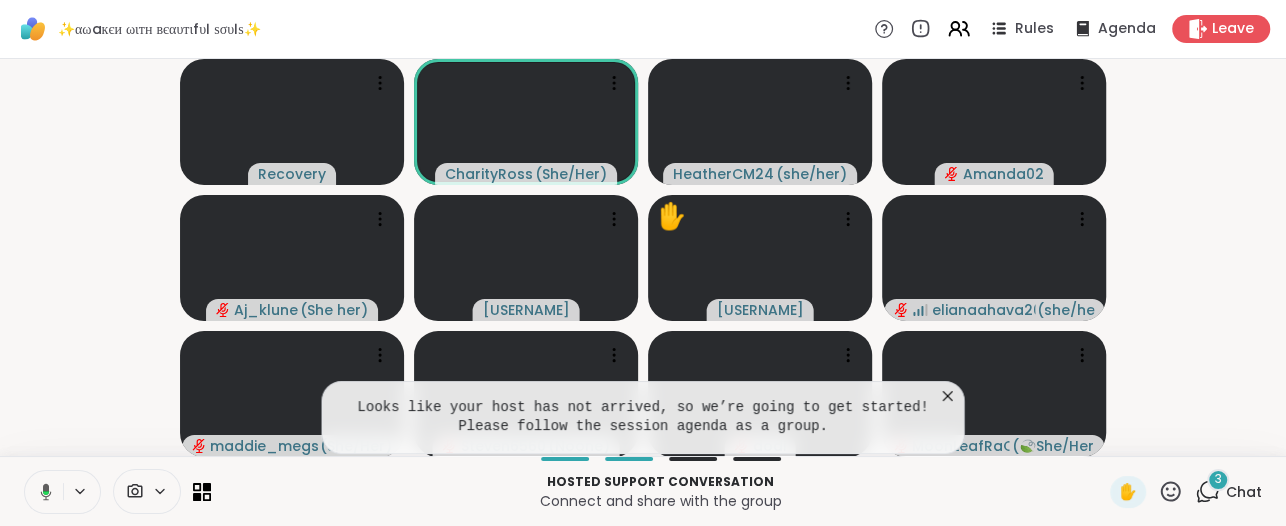 click 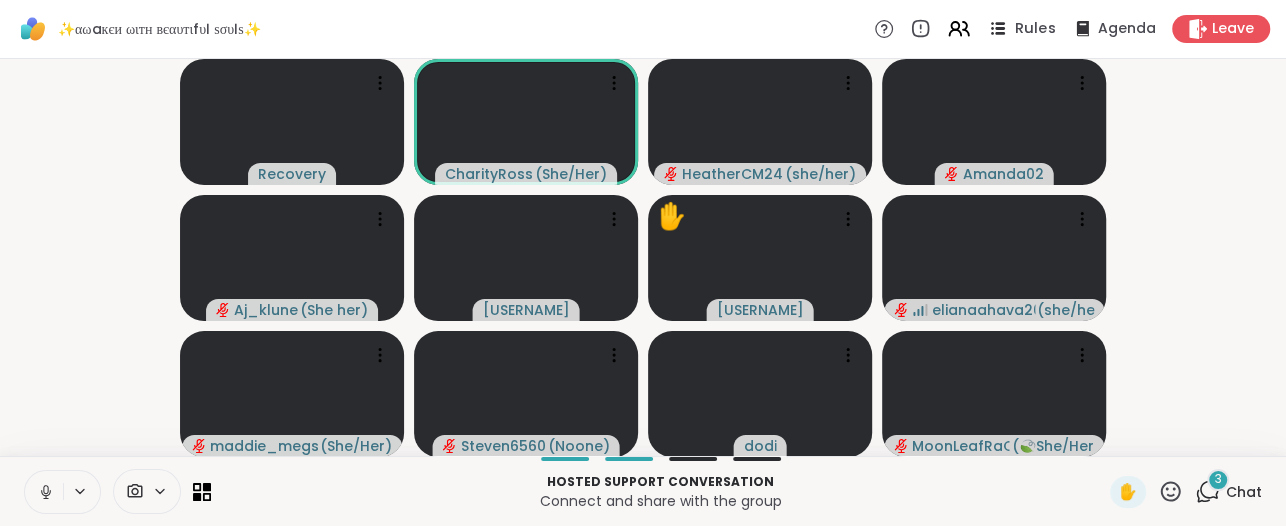 click on "Rules" at bounding box center (1035, 29) 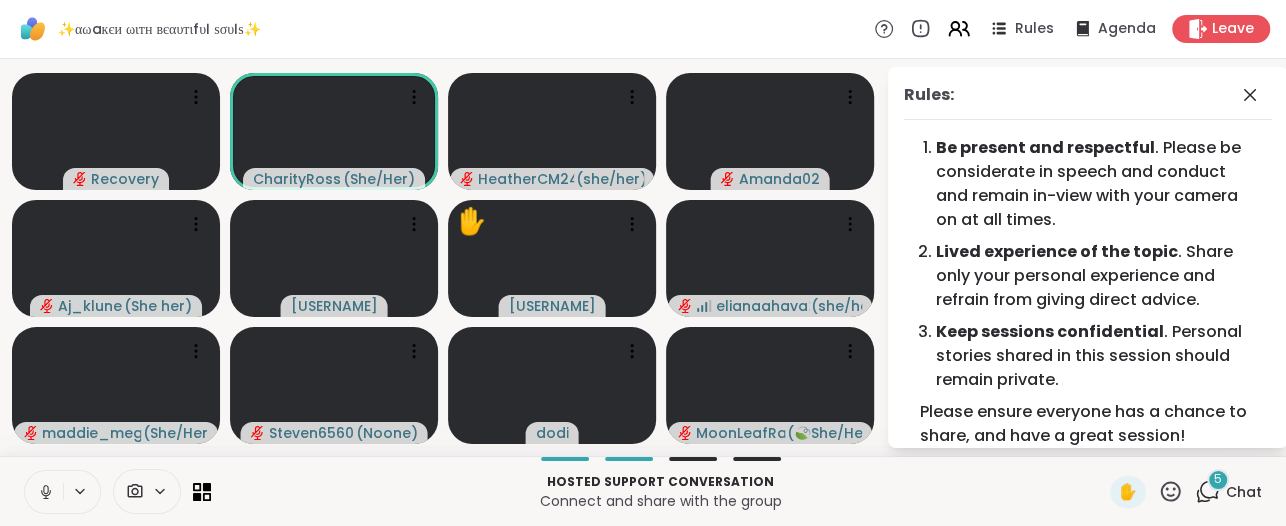 click 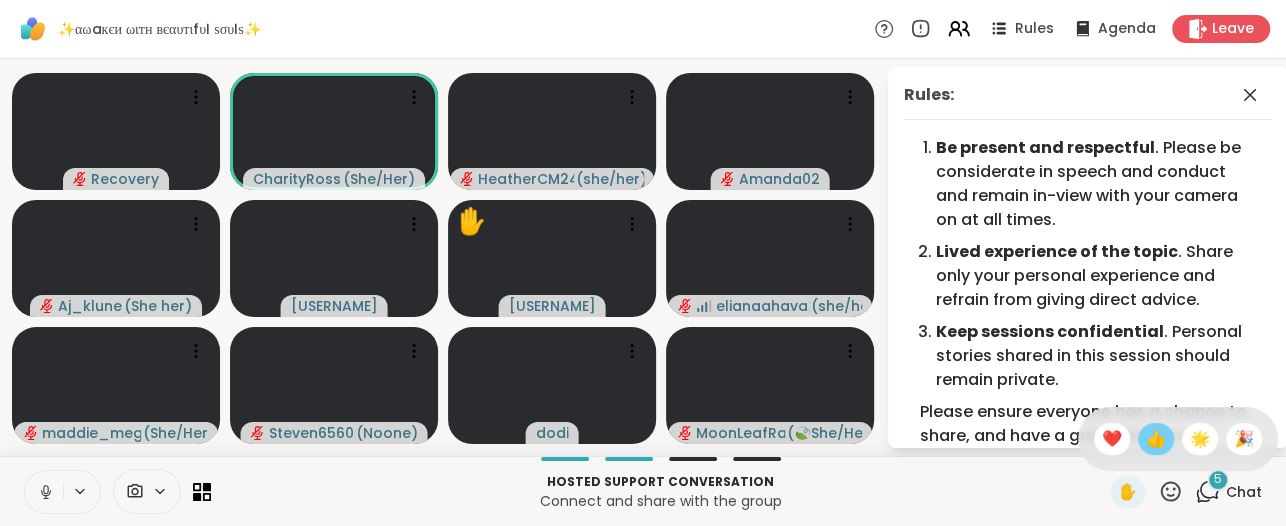 click on "👍" at bounding box center (1156, 439) 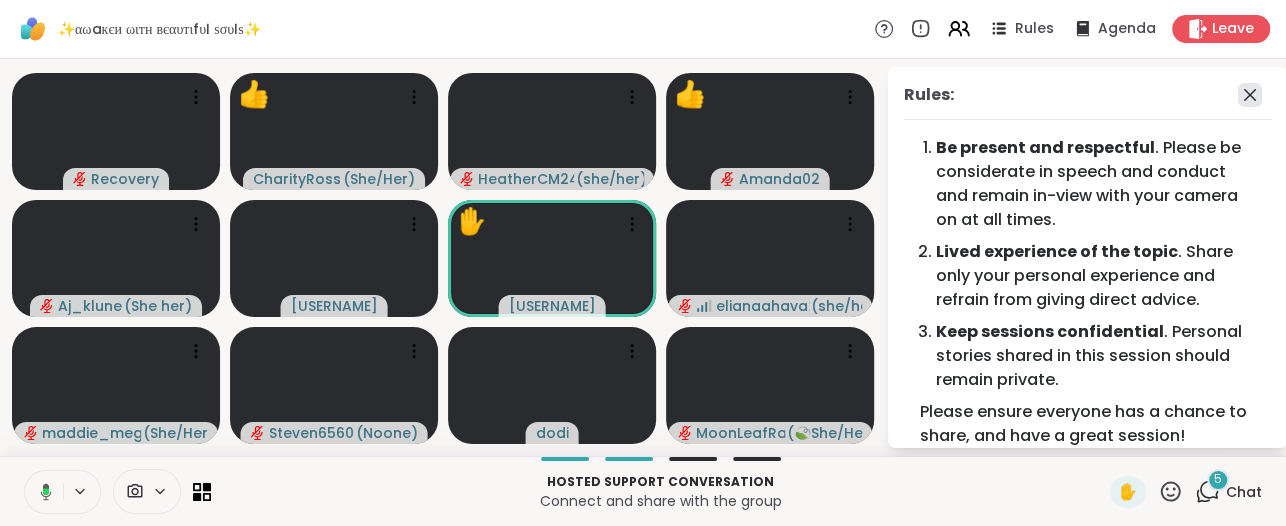 click 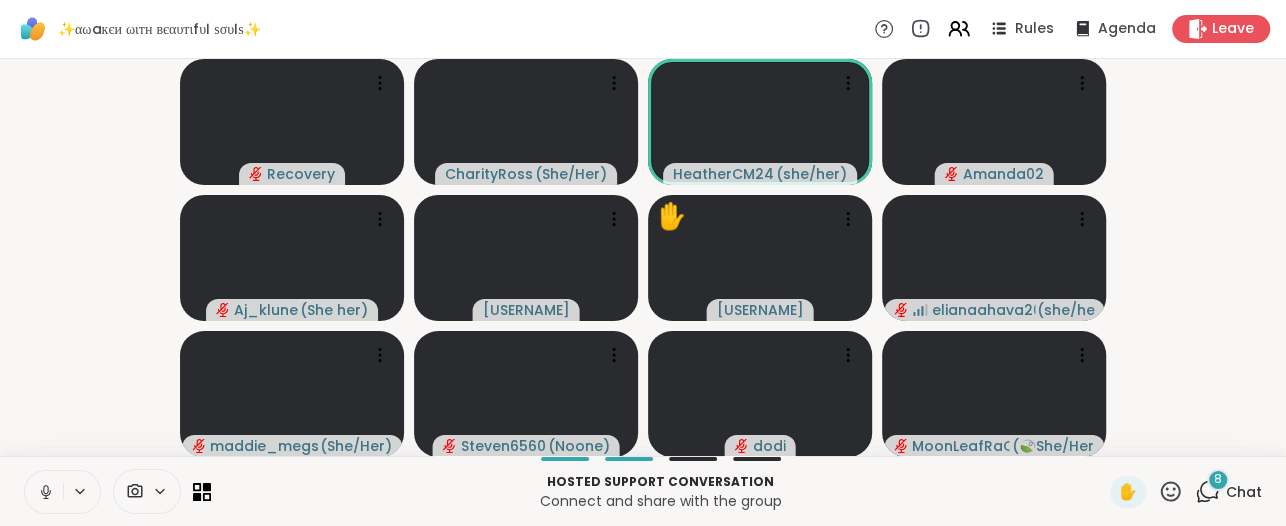 click 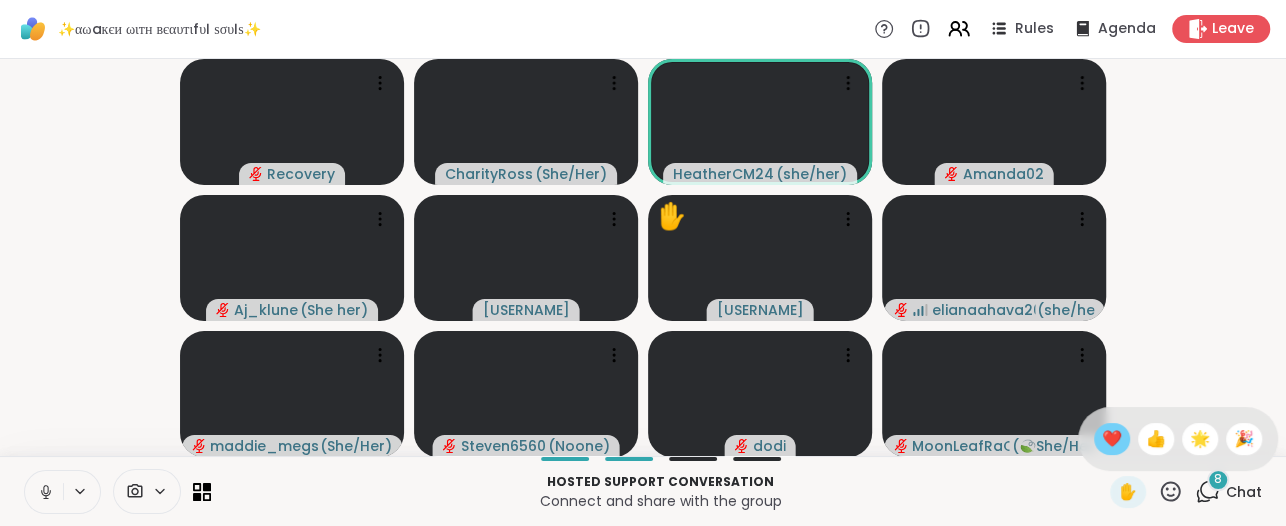click on "❤️" at bounding box center (1112, 439) 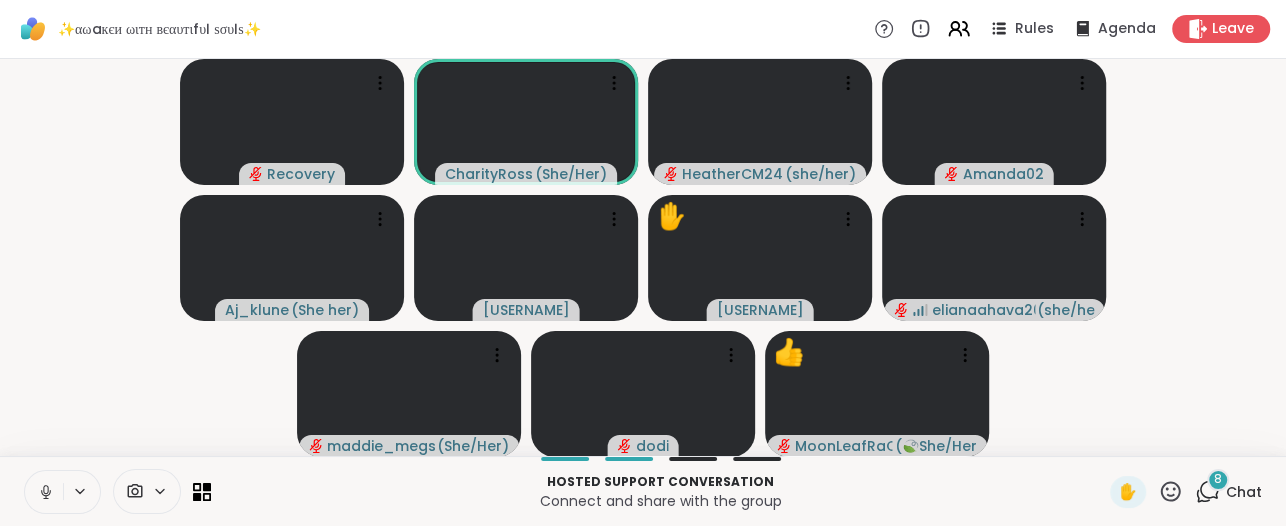 click 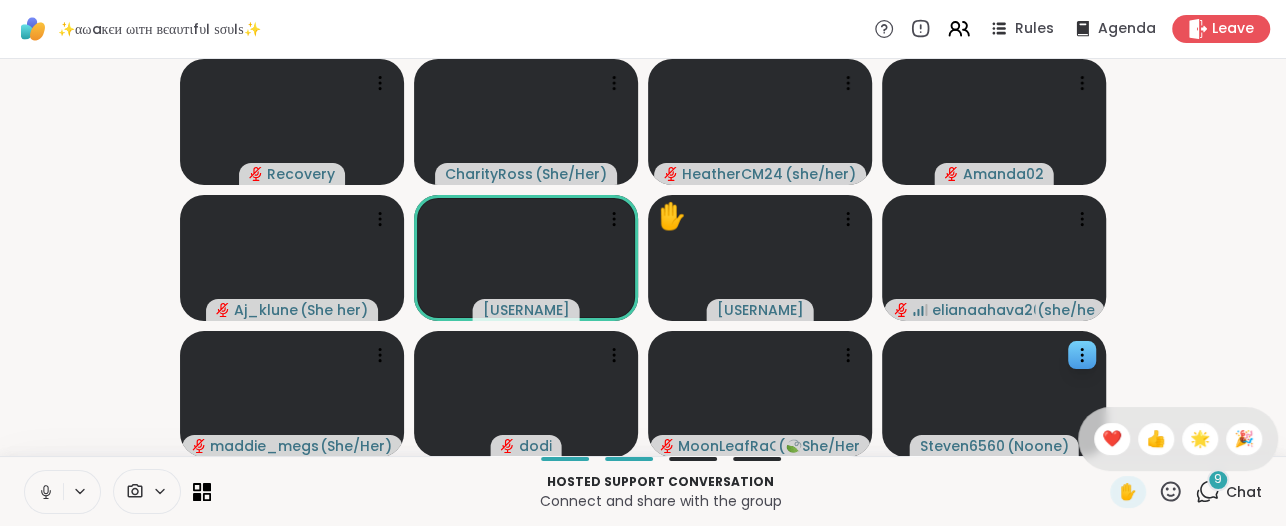 drag, startPoint x: 1088, startPoint y: 437, endPoint x: 1076, endPoint y: 448, distance: 16.27882 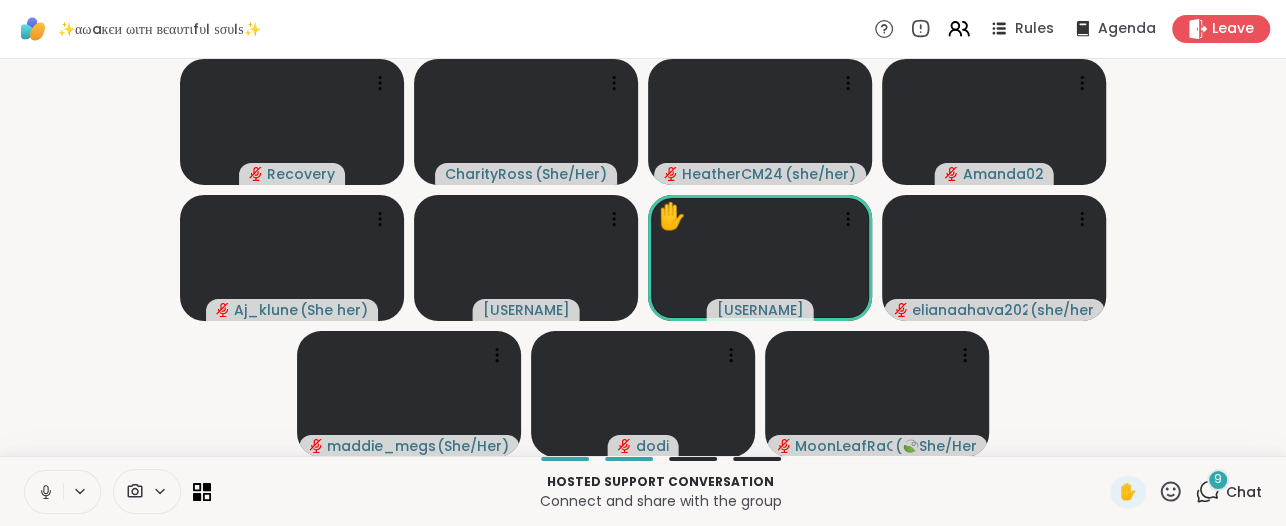 click 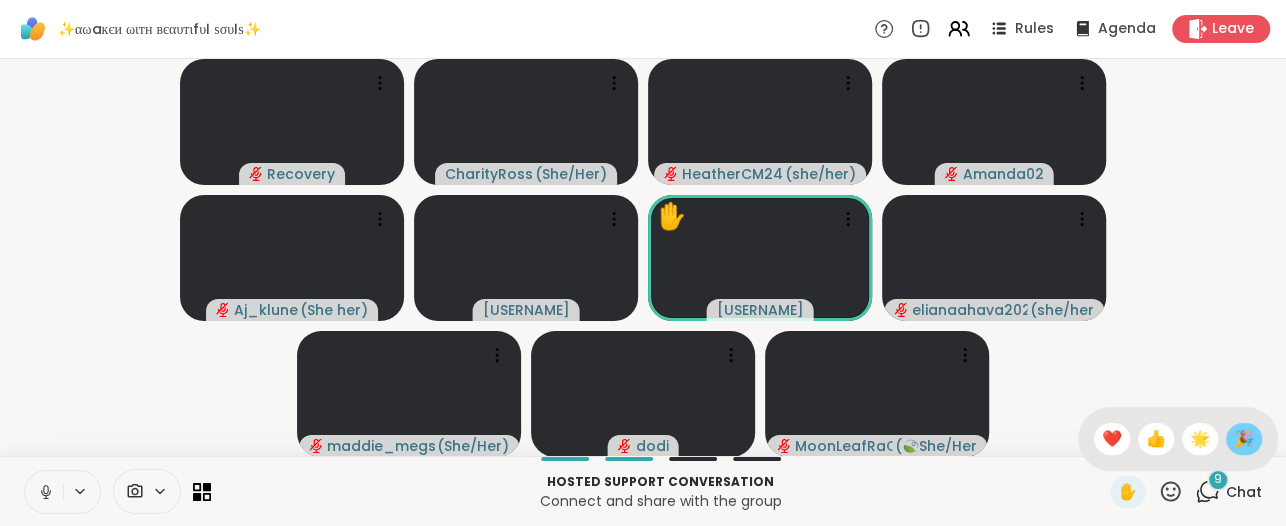 click on "🎉" at bounding box center (1244, 439) 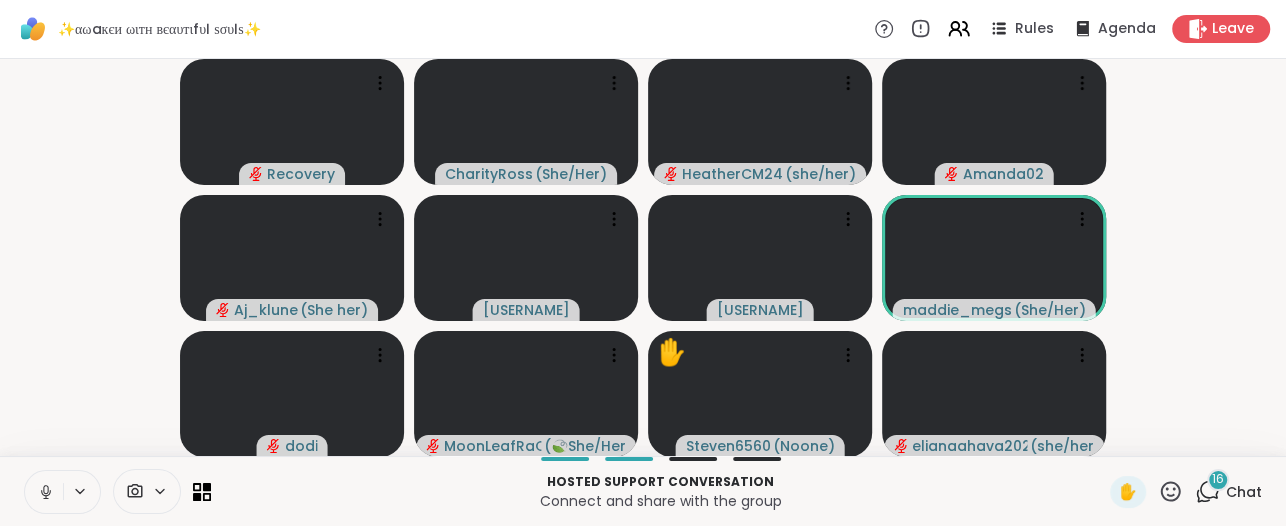 click 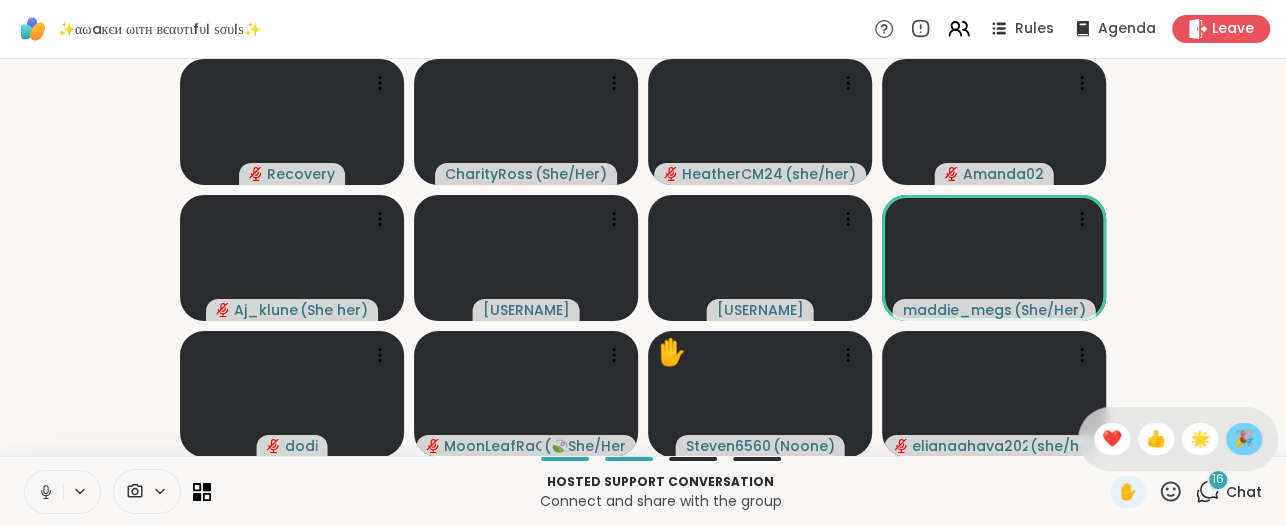 click on "🎉" at bounding box center (1244, 439) 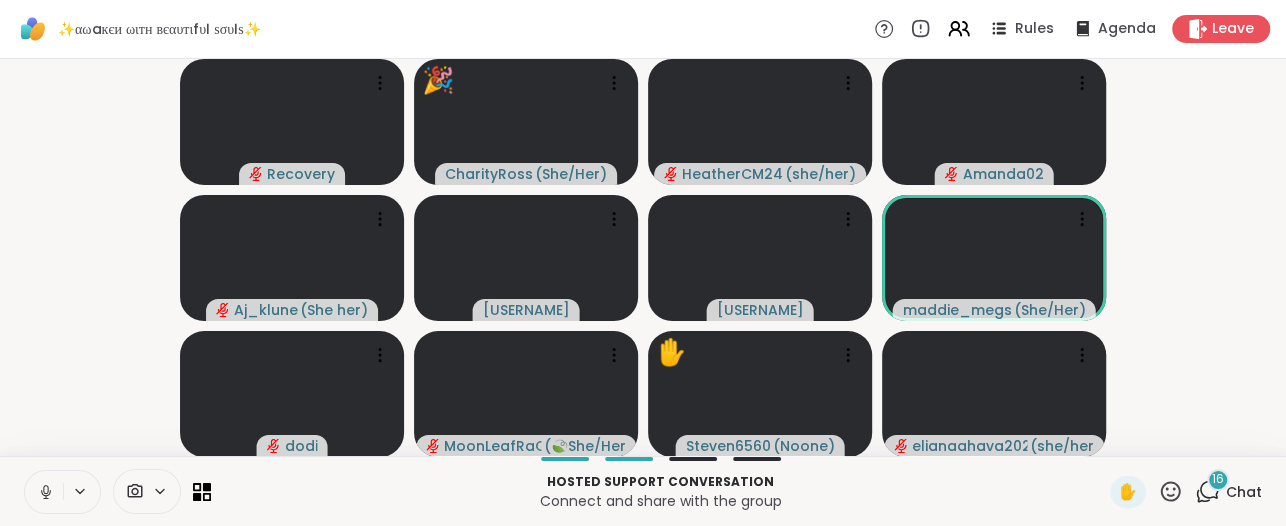 click on "16" at bounding box center [1218, 480] 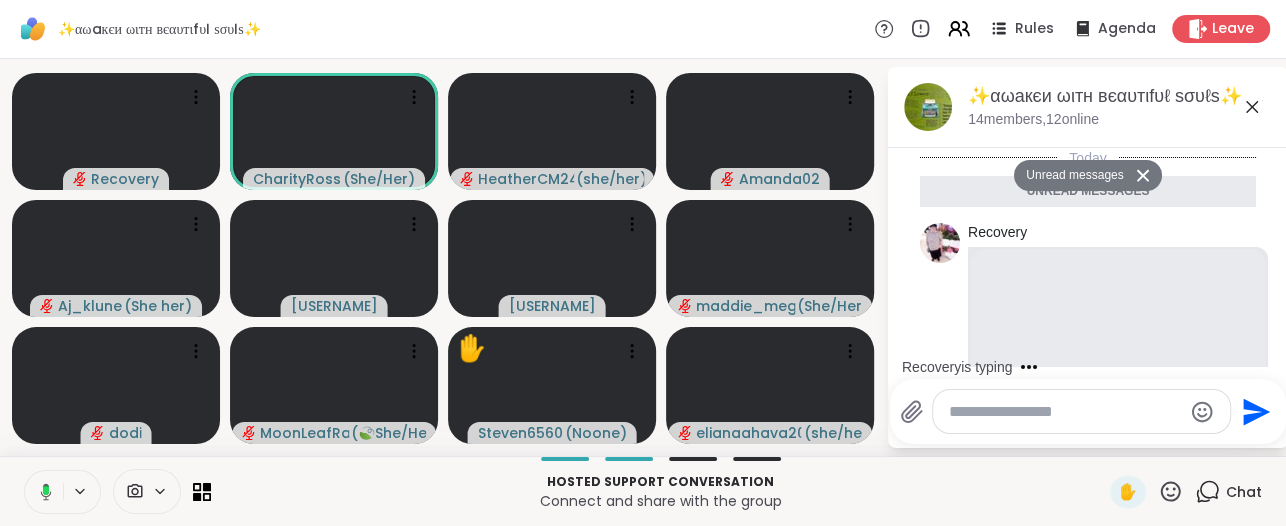 click 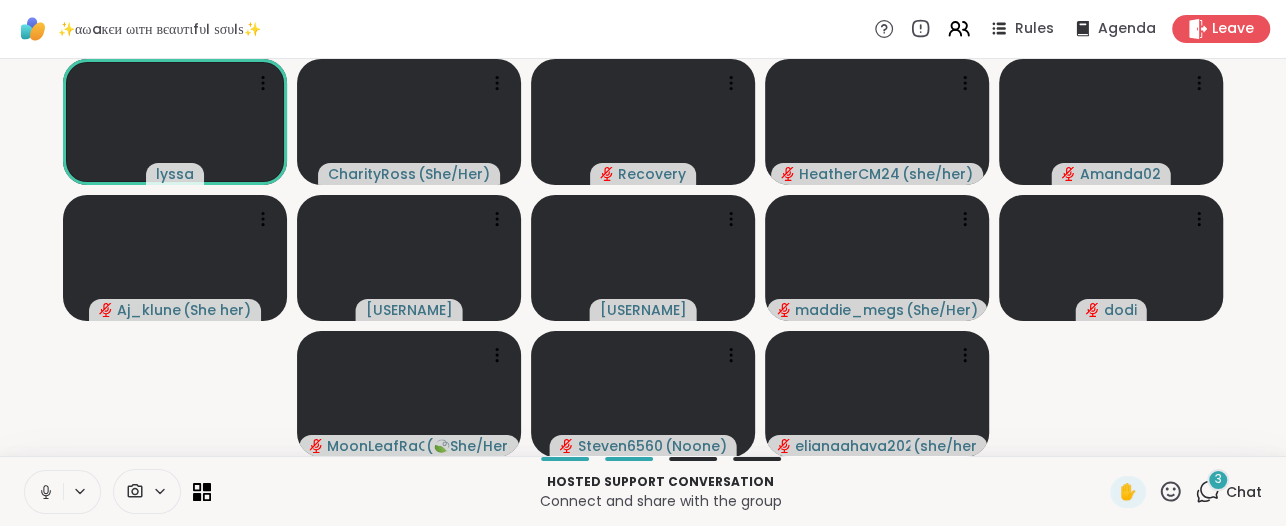 click 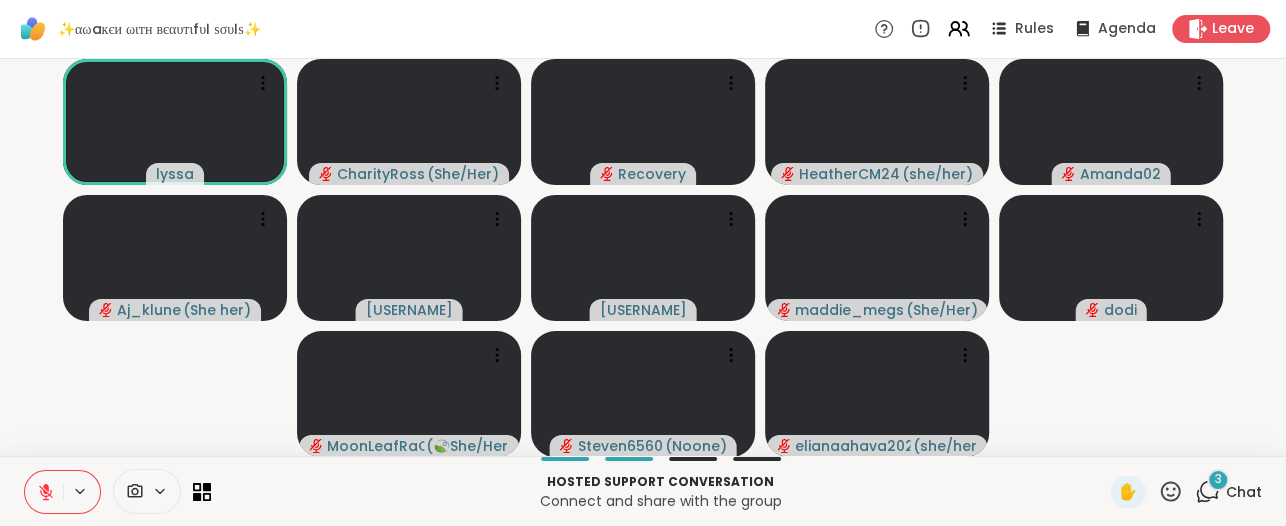 click 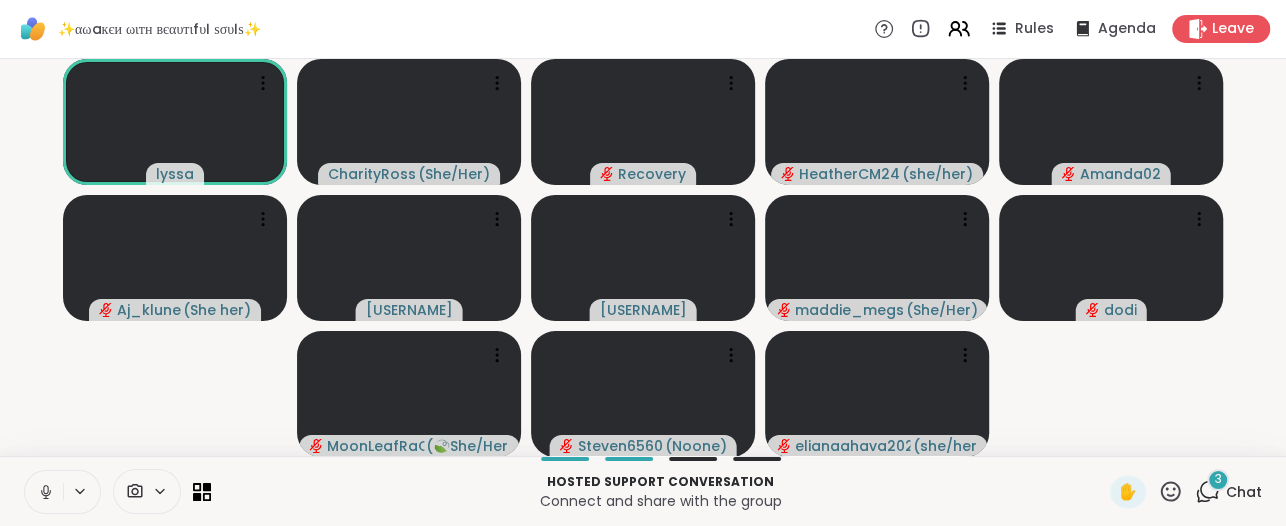click 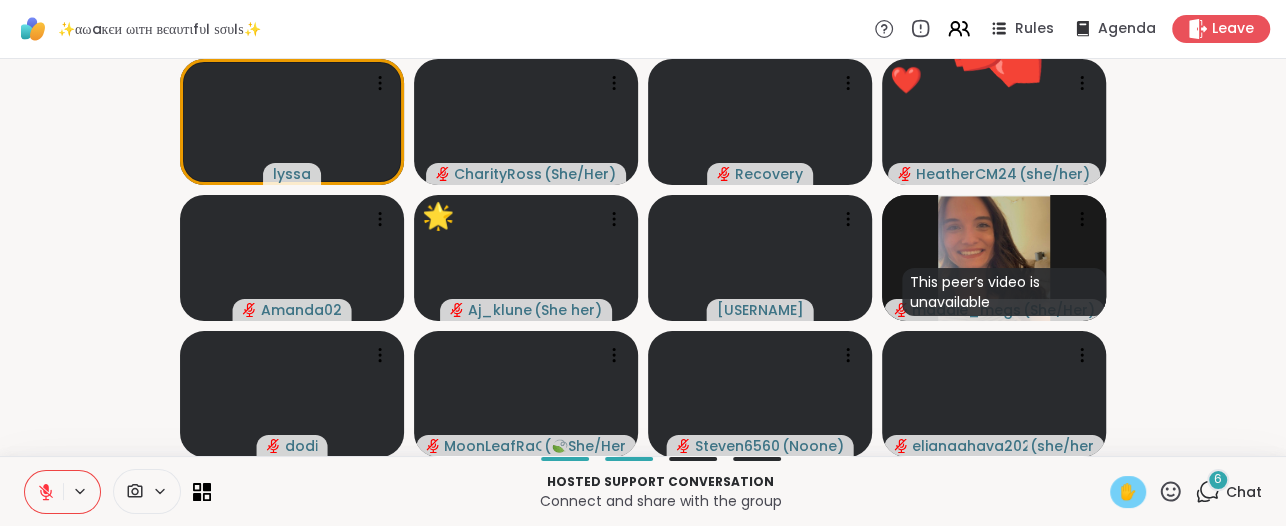 click on "✋" at bounding box center [1128, 492] 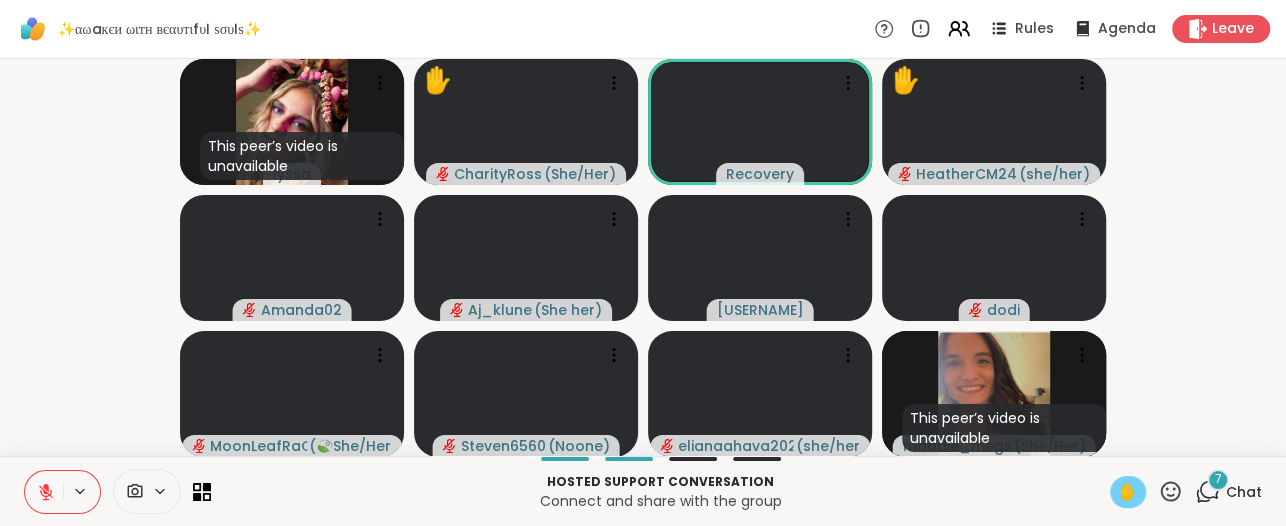 click on "7" at bounding box center (1218, 479) 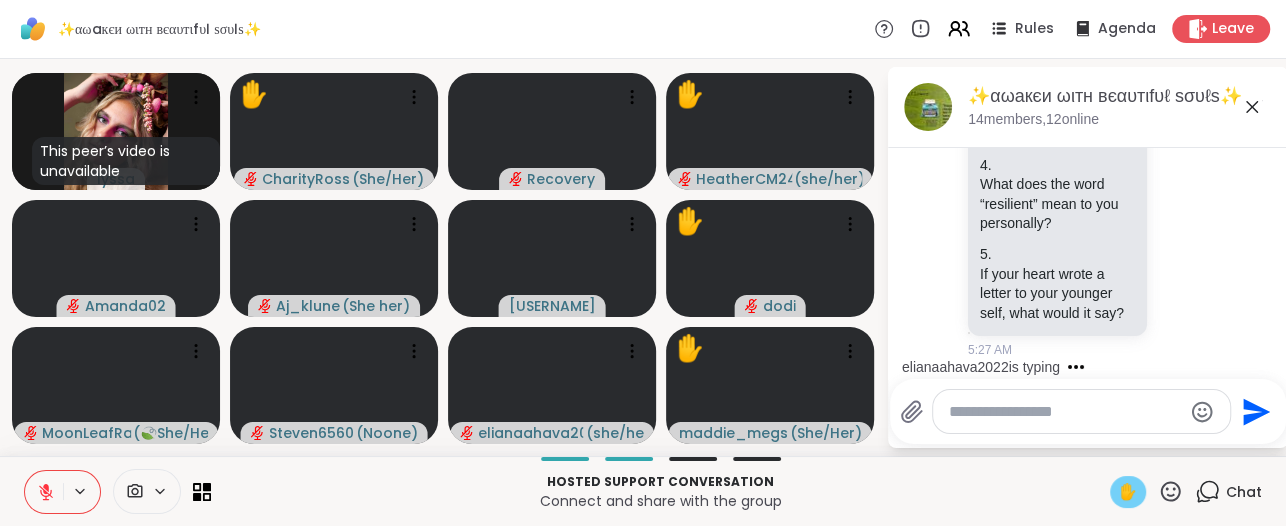 scroll, scrollTop: 9631, scrollLeft: 0, axis: vertical 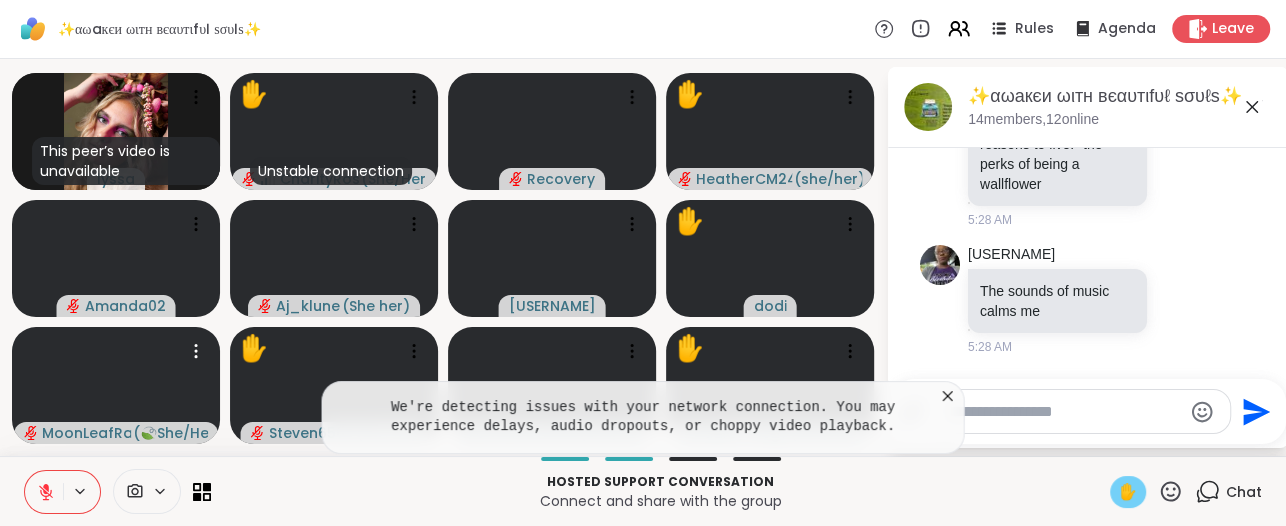 drag, startPoint x: 111, startPoint y: 463, endPoint x: 296, endPoint y: 504, distance: 189.48878 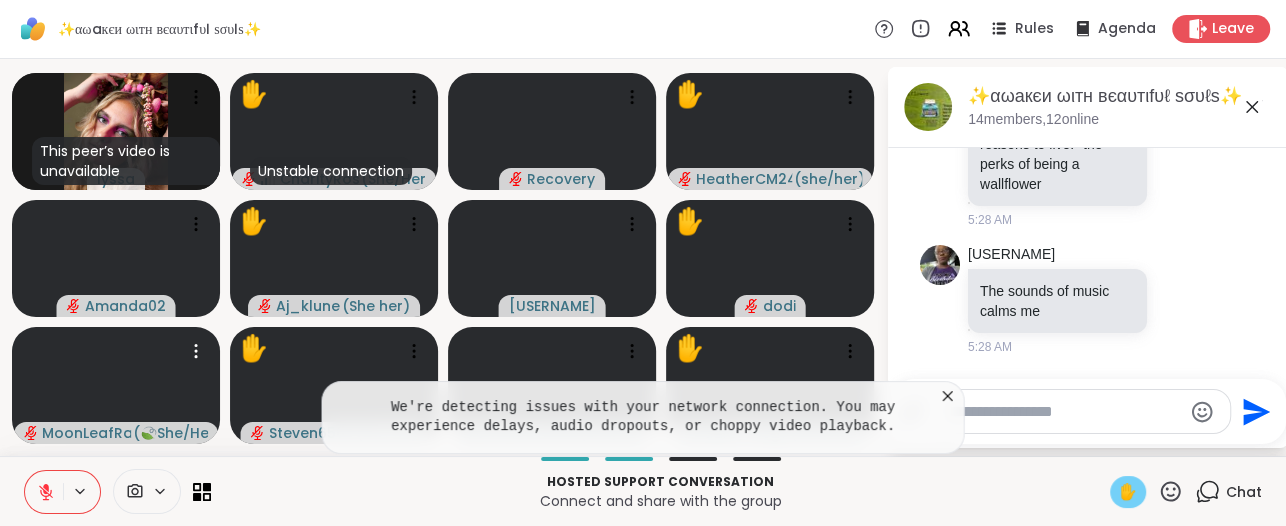 click 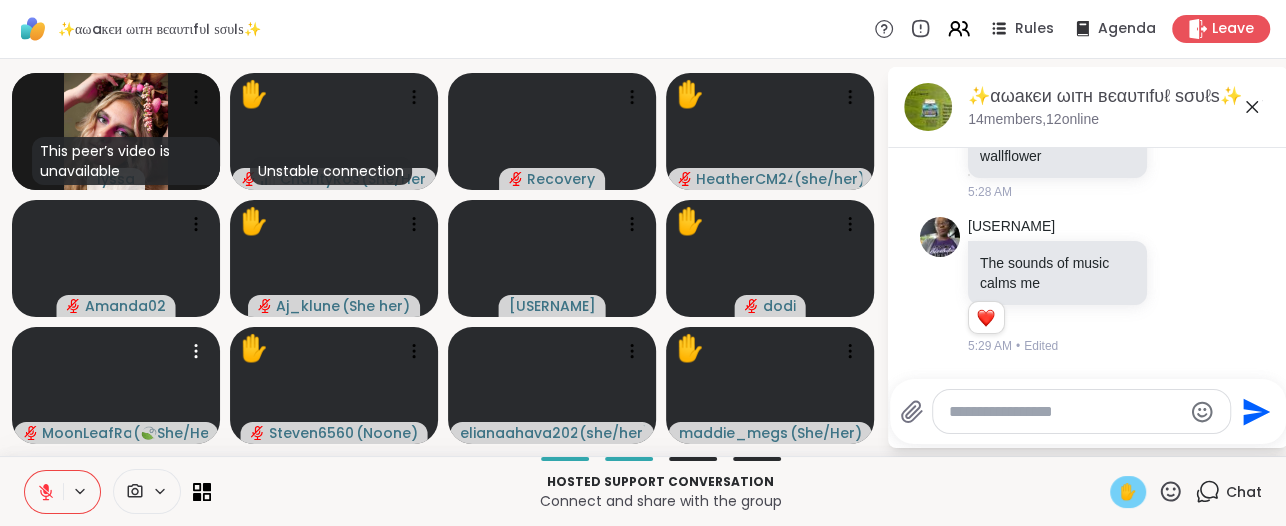 scroll, scrollTop: 10032, scrollLeft: 0, axis: vertical 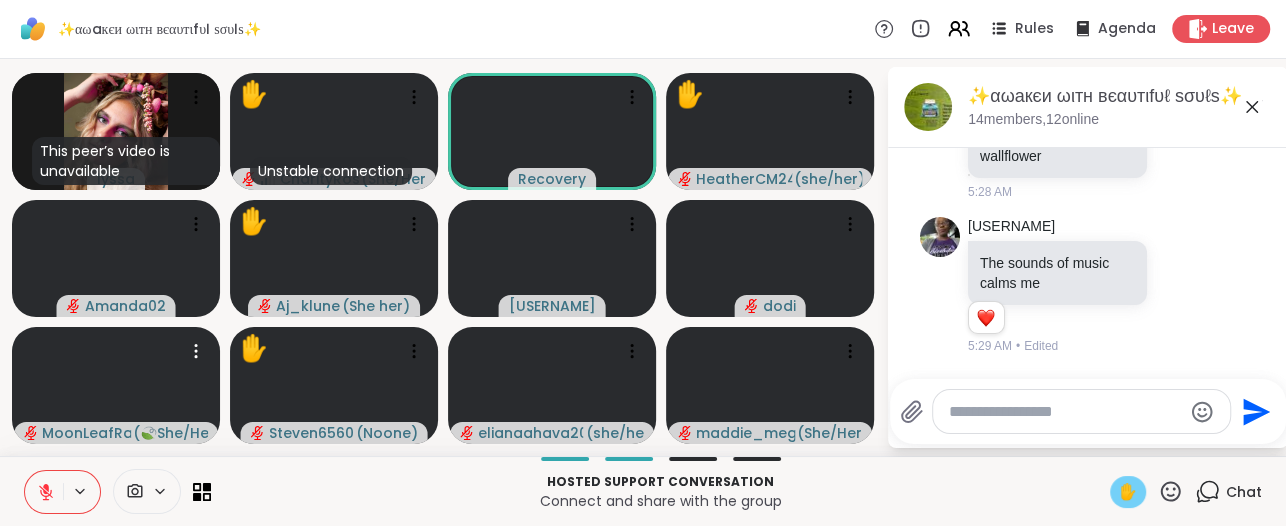 click 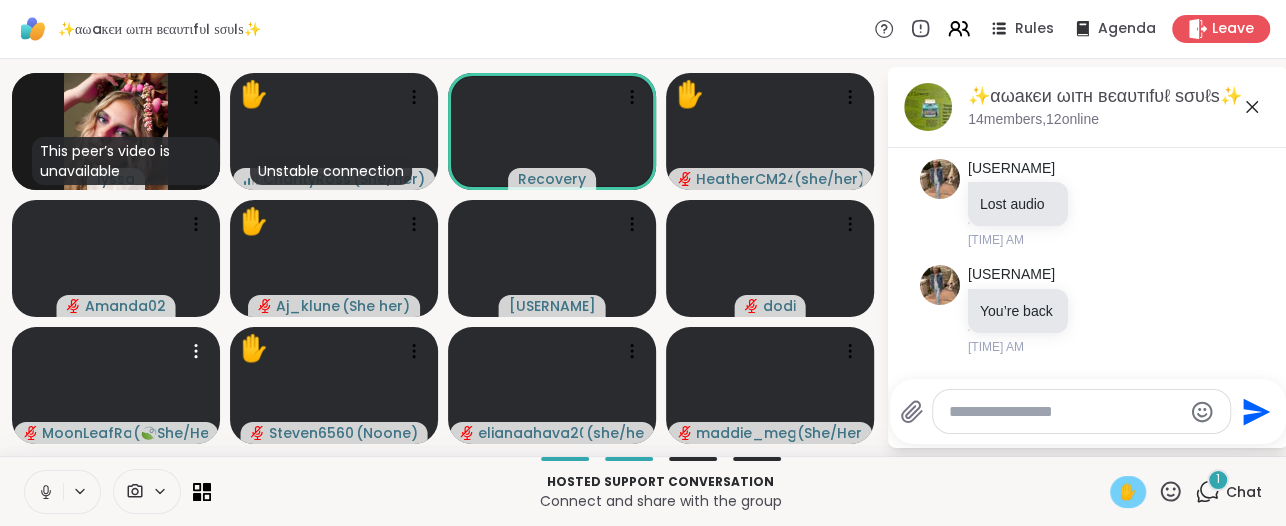 scroll, scrollTop: 10872, scrollLeft: 0, axis: vertical 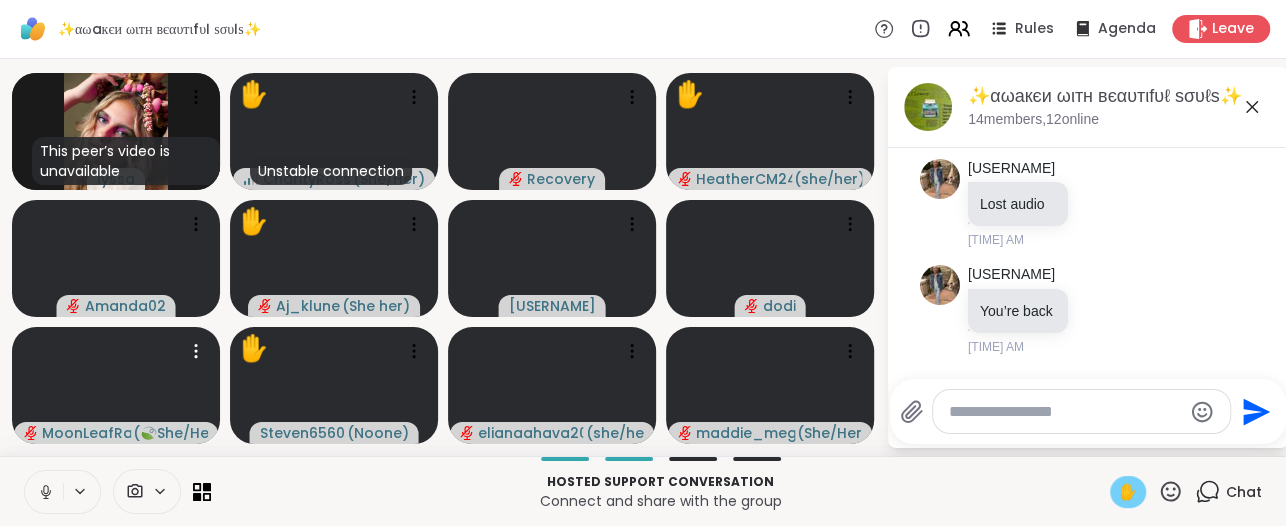 drag, startPoint x: 348, startPoint y: 492, endPoint x: 345, endPoint y: 470, distance: 22.203604 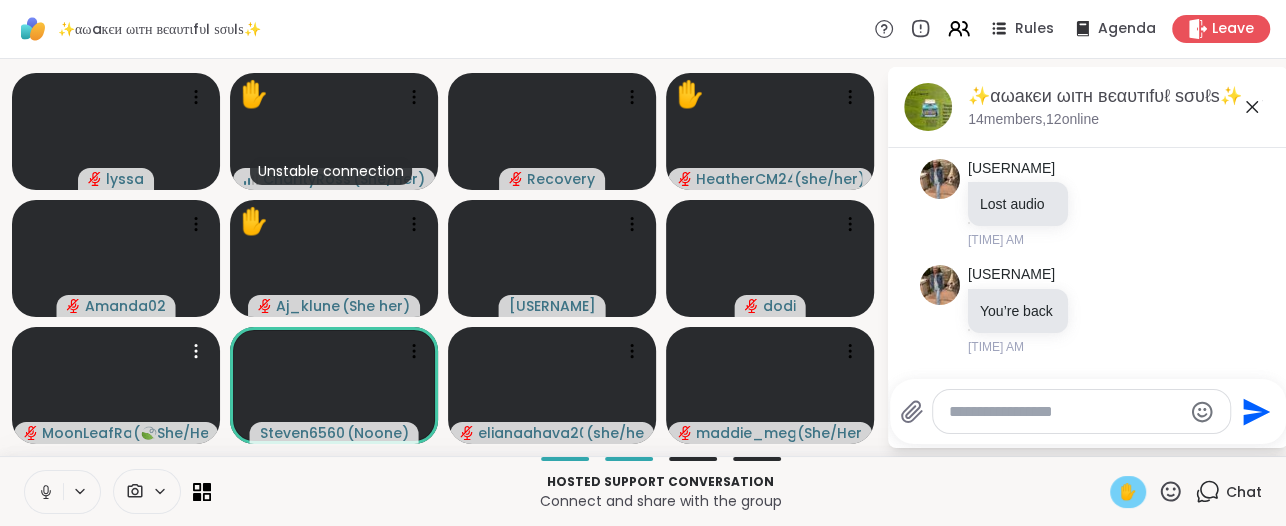 click on "✋" at bounding box center [1128, 492] 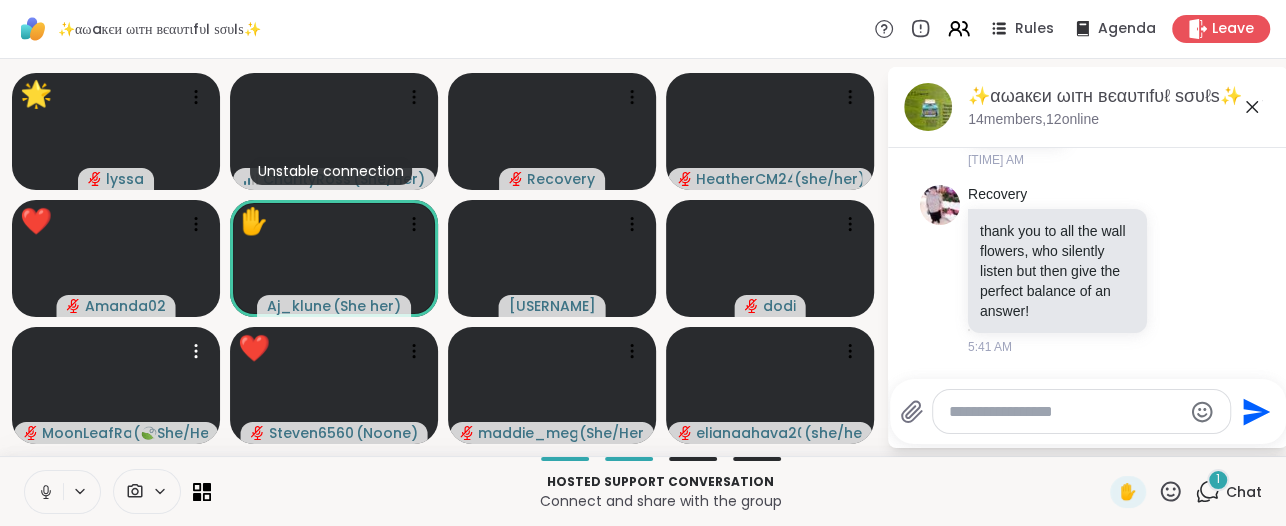 scroll, scrollTop: 11078, scrollLeft: 0, axis: vertical 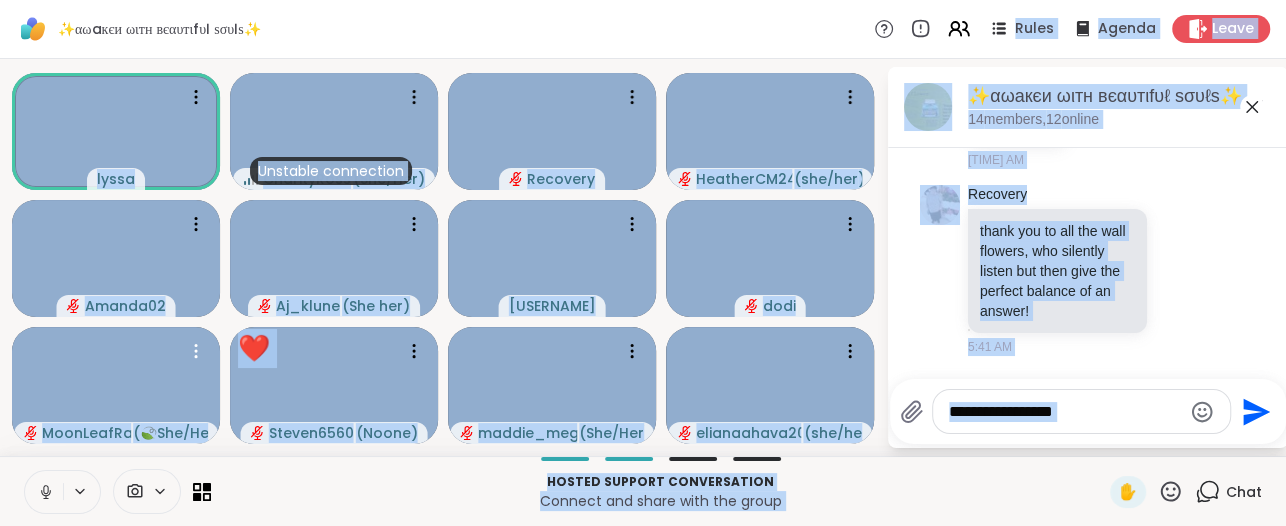 click on "✨αωaкєи ωιтн вєαυтιfυℓ ѕσυℓѕ✨ Rules Agenda Leave" at bounding box center (643, 29) 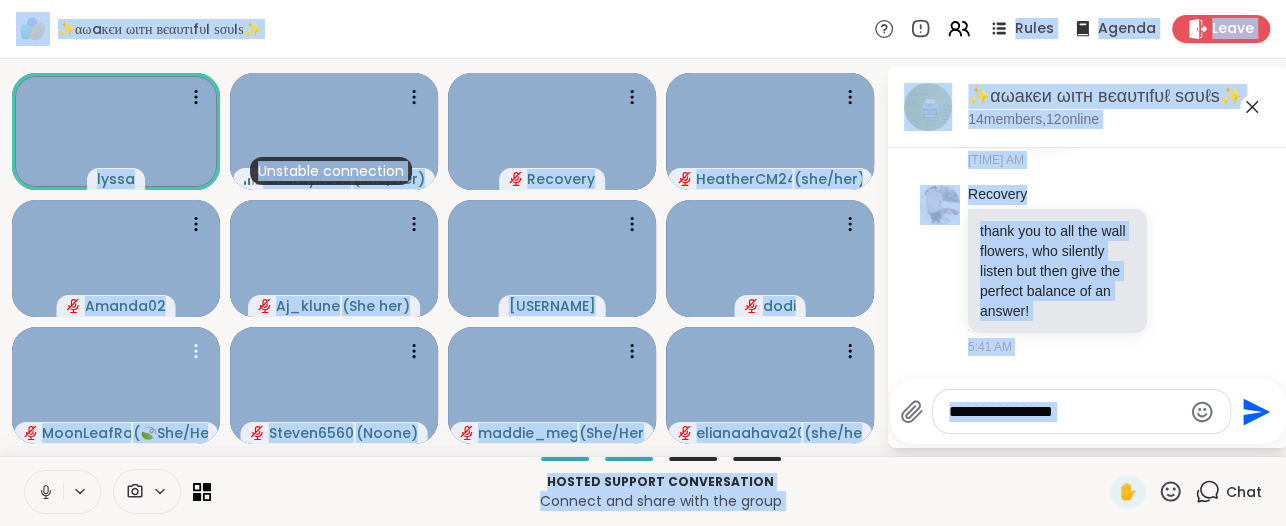 click on "Recovery thank you to all the wall flowers, who silently listen but then give the perfect balance of an answer! 5:41 AM" at bounding box center (1088, 270) 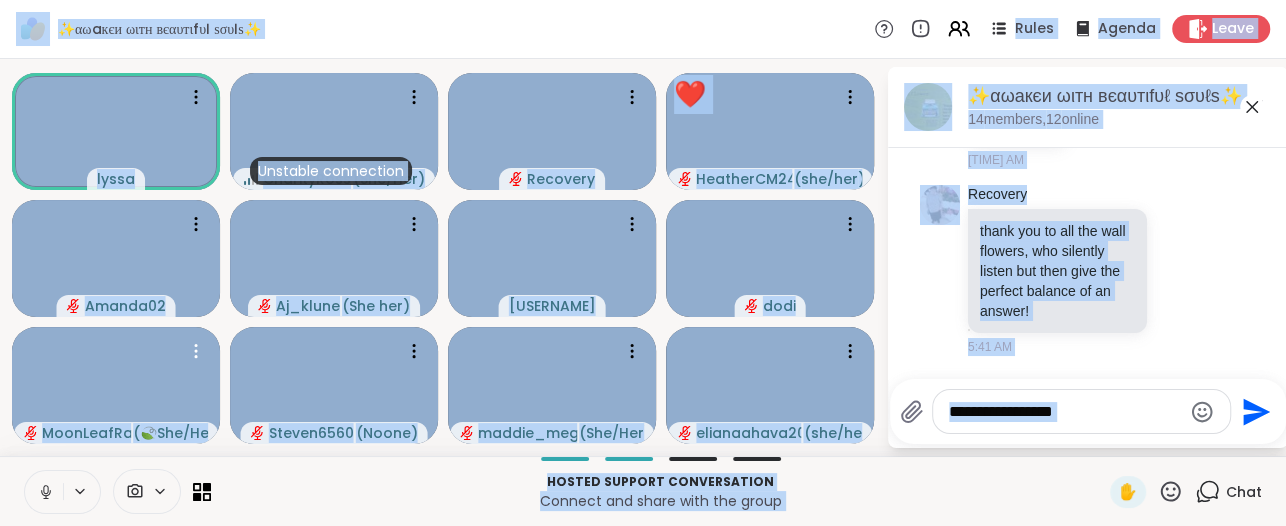 click on "Hosted support conversation" at bounding box center (660, 482) 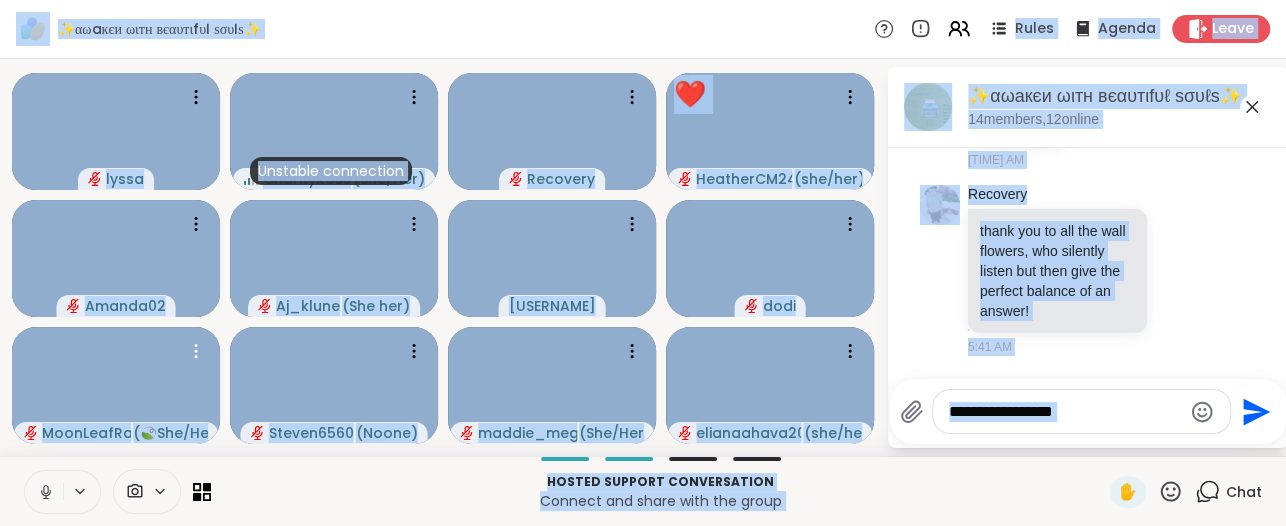 scroll, scrollTop: 9736, scrollLeft: 0, axis: vertical 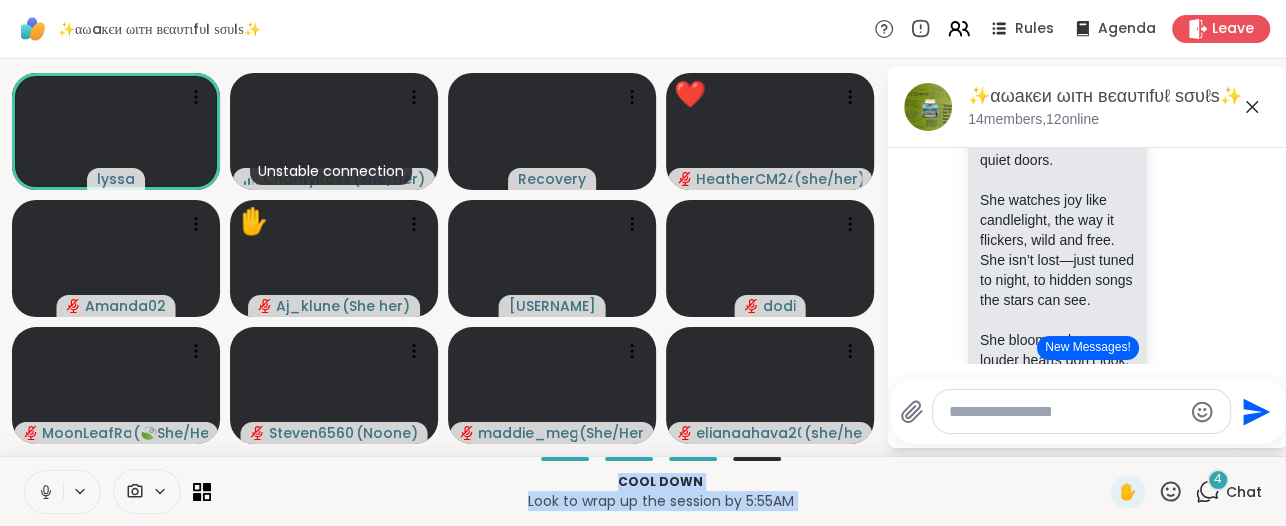click 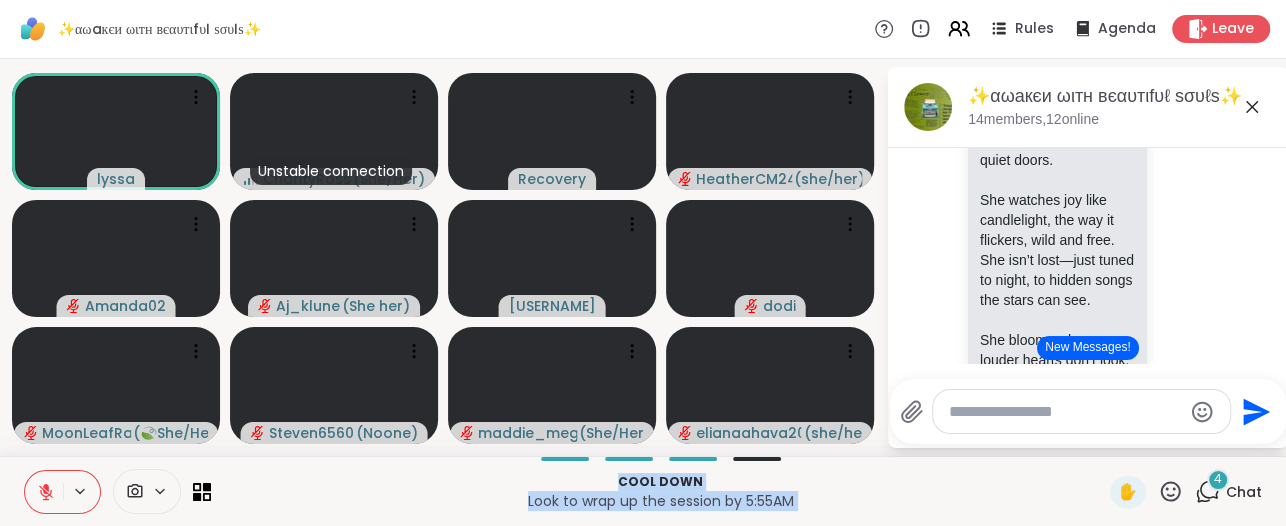 click on "Cool down Look to wrap up the session by 5:55AM ✋ 4 Chat" at bounding box center [643, 491] 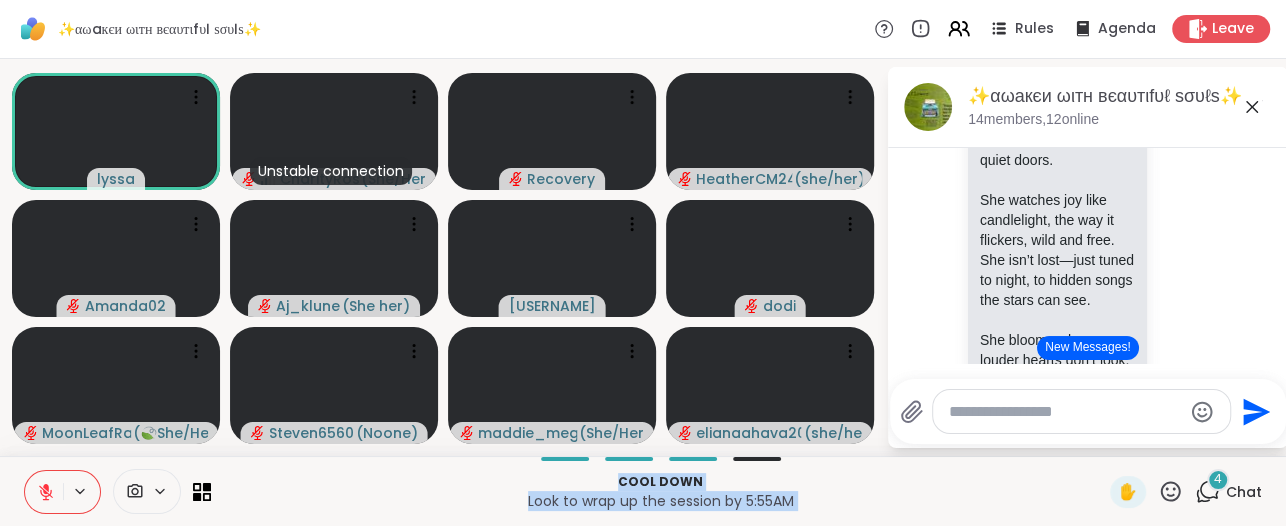 scroll, scrollTop: 9861, scrollLeft: 0, axis: vertical 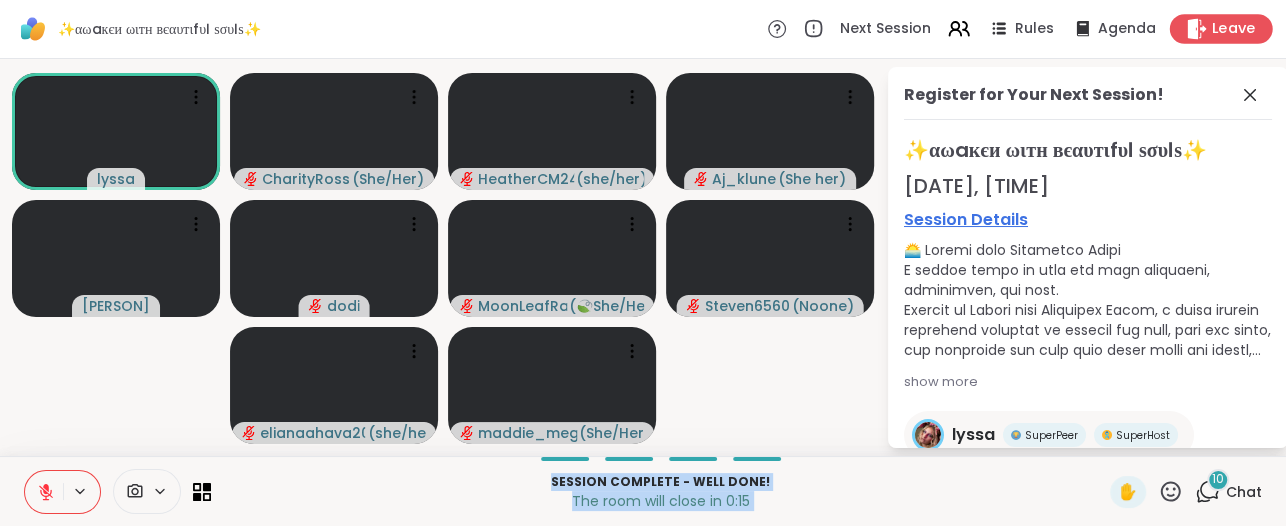click on "Leave" at bounding box center [1234, 29] 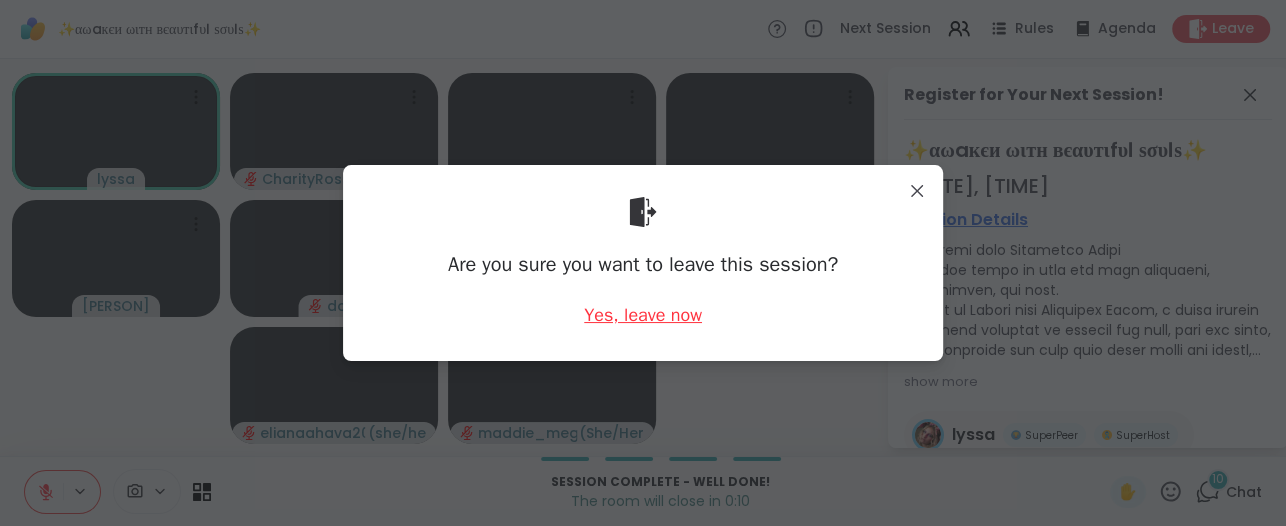 click on "Yes, leave now" at bounding box center (643, 315) 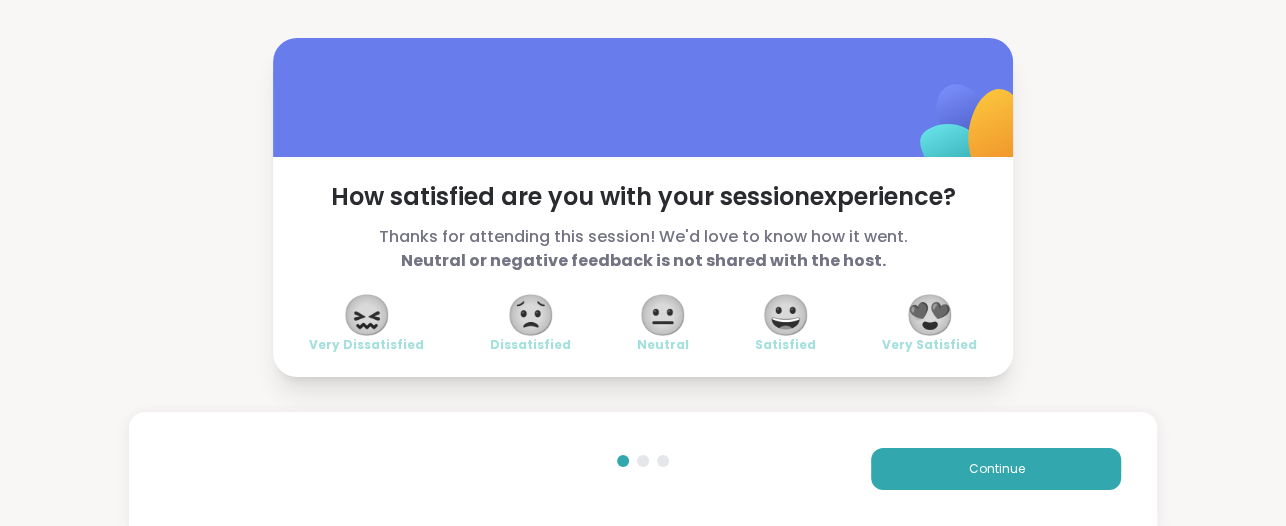 click on "😀" at bounding box center (786, 315) 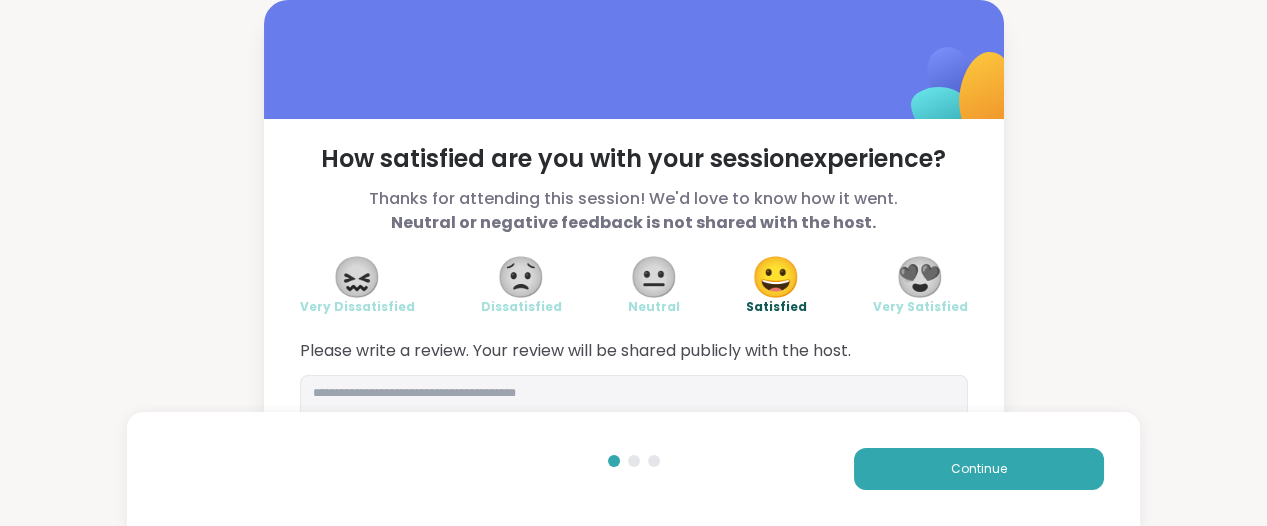 scroll, scrollTop: 80, scrollLeft: 0, axis: vertical 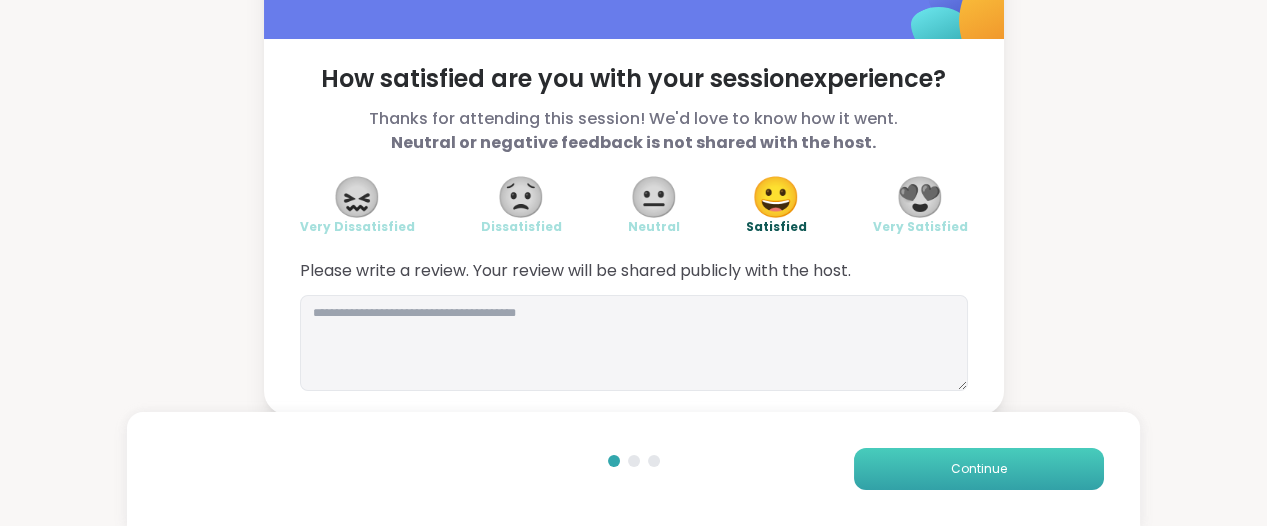 click on "Continue" at bounding box center [979, 469] 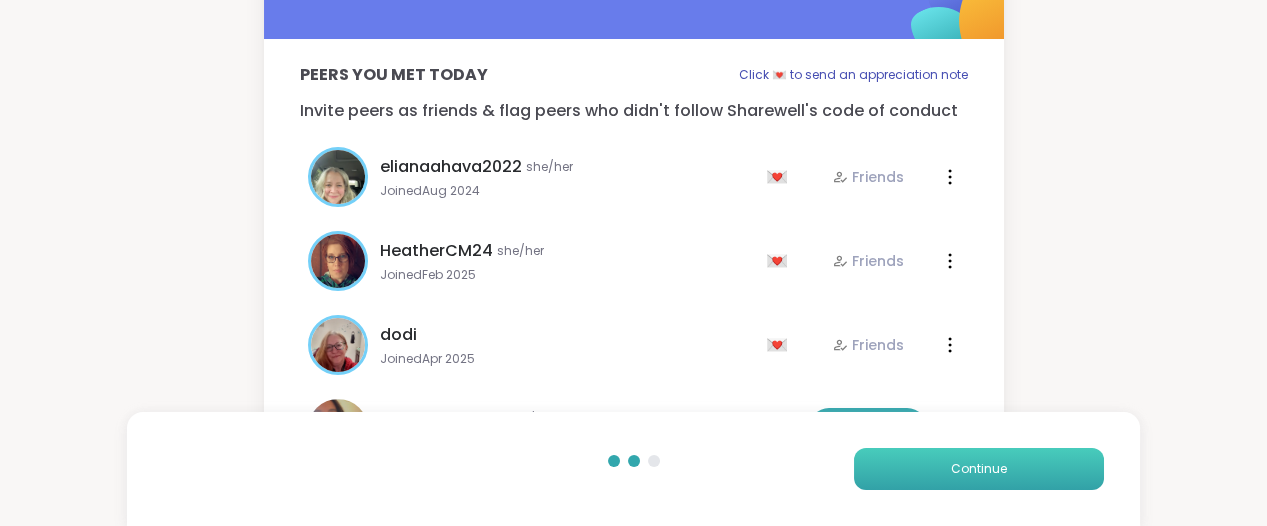 scroll, scrollTop: 200, scrollLeft: 0, axis: vertical 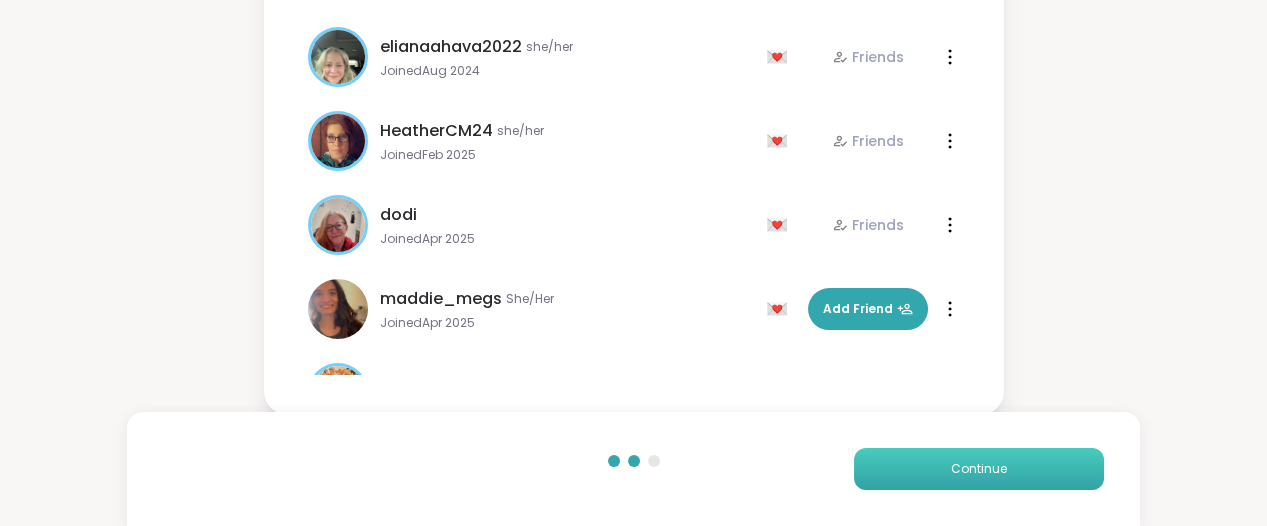 click on "Continue" at bounding box center (979, 469) 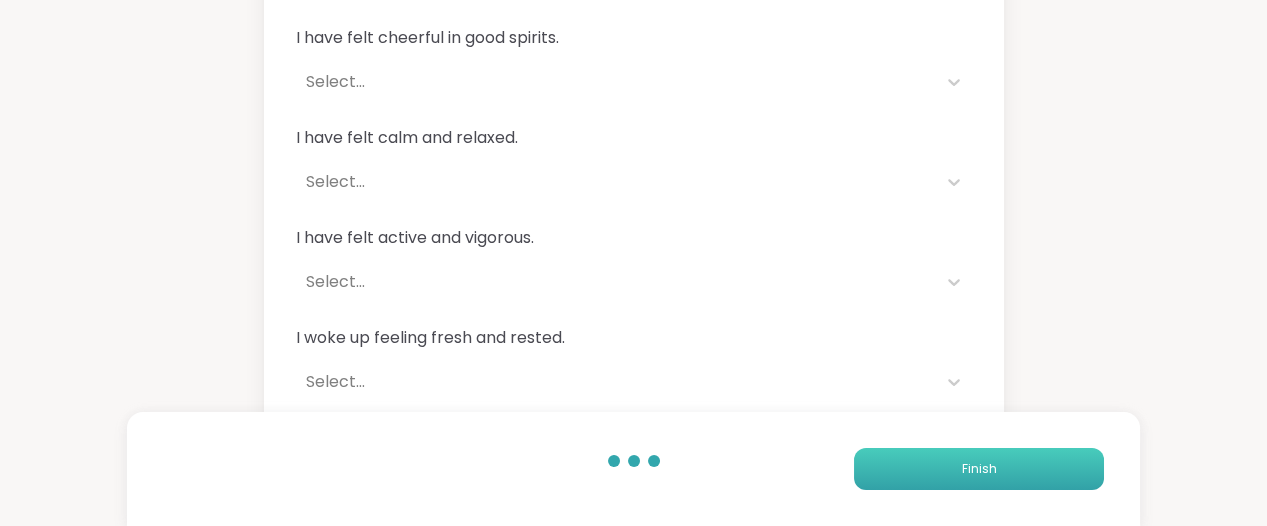 click on "Finish" at bounding box center (979, 469) 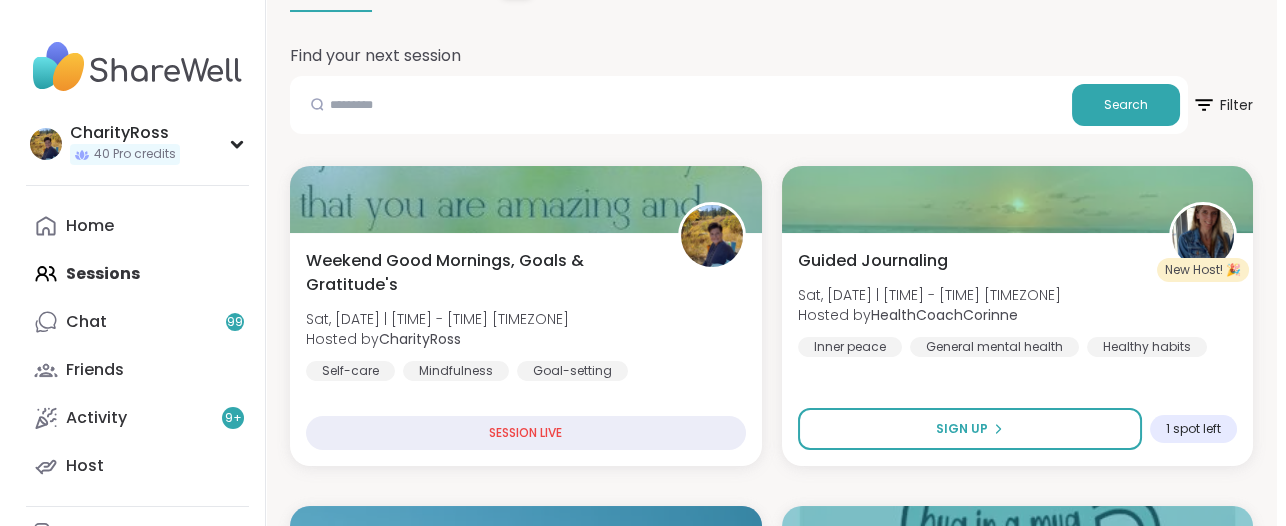 scroll, scrollTop: 250, scrollLeft: 0, axis: vertical 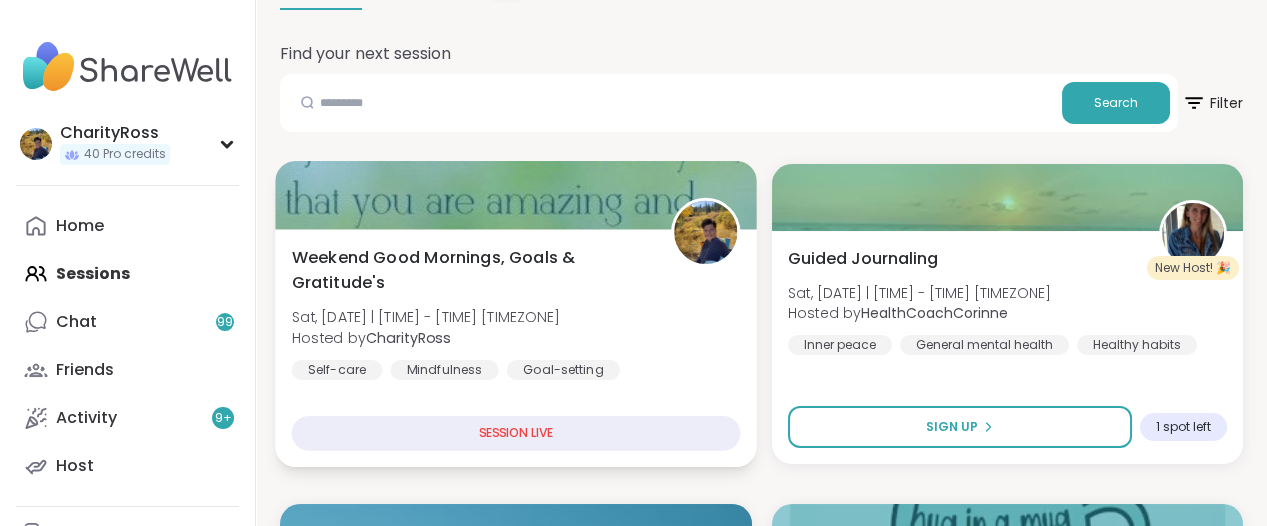 click on "Weekend Good Mornings, Goals & Gratitude's  Sat, Aug 02 | 6:00AM - 7:30AM MDT Hosted by  CharityRoss Self-care Mindfulness Goal-setting" at bounding box center (516, 312) 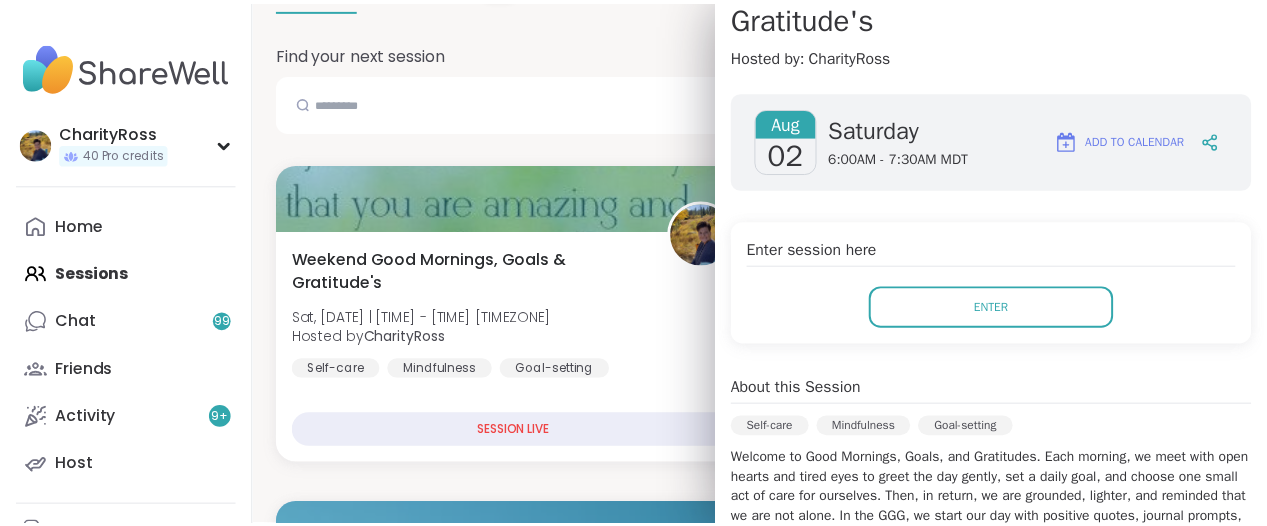 scroll, scrollTop: 250, scrollLeft: 0, axis: vertical 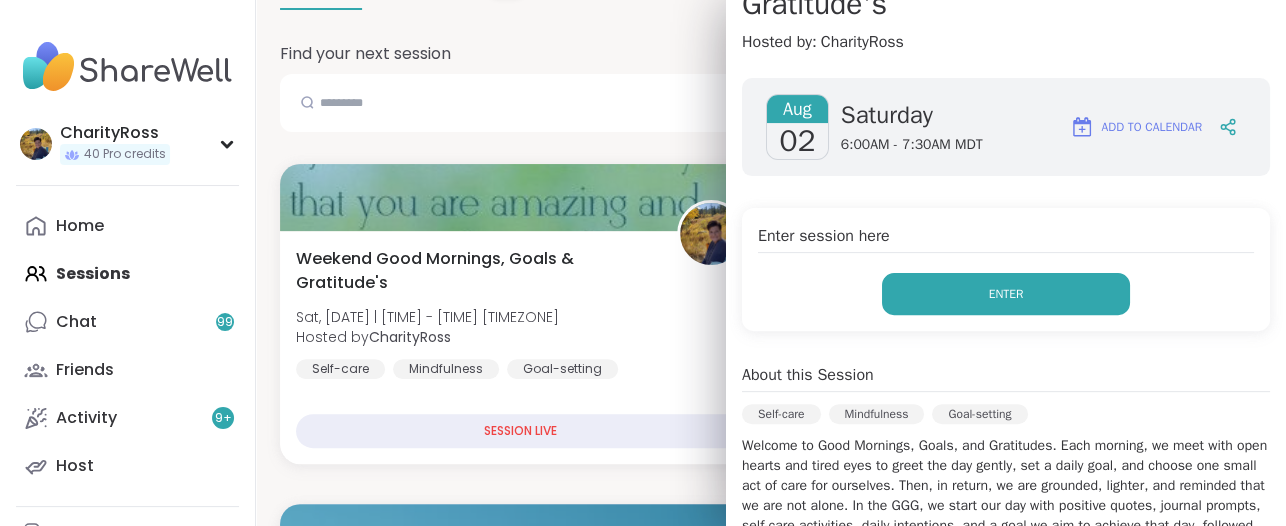 click on "Enter" at bounding box center (1006, 294) 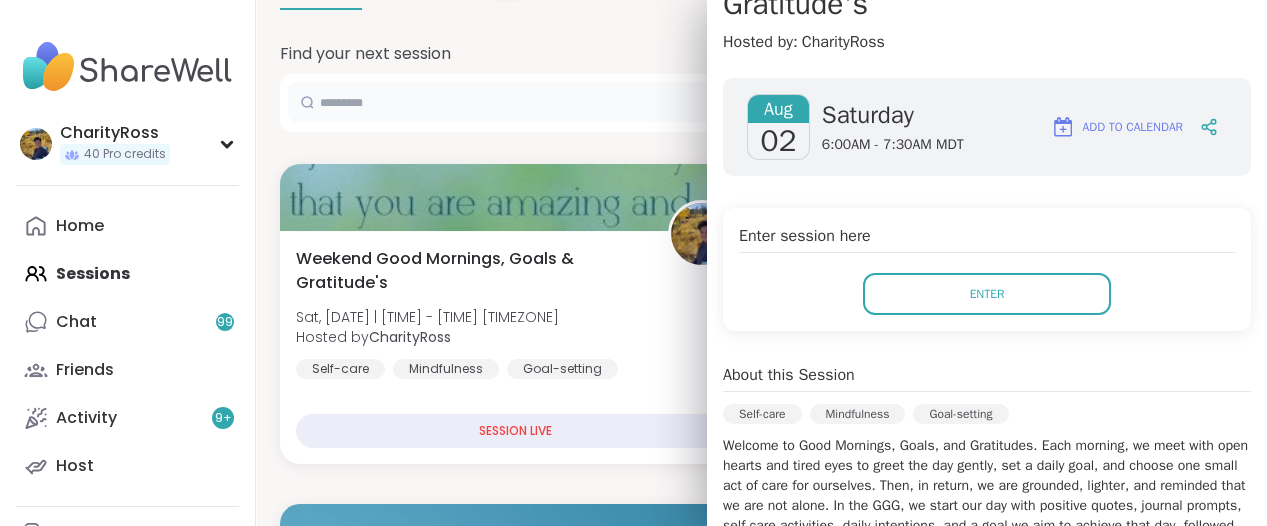 click at bounding box center (671, 102) 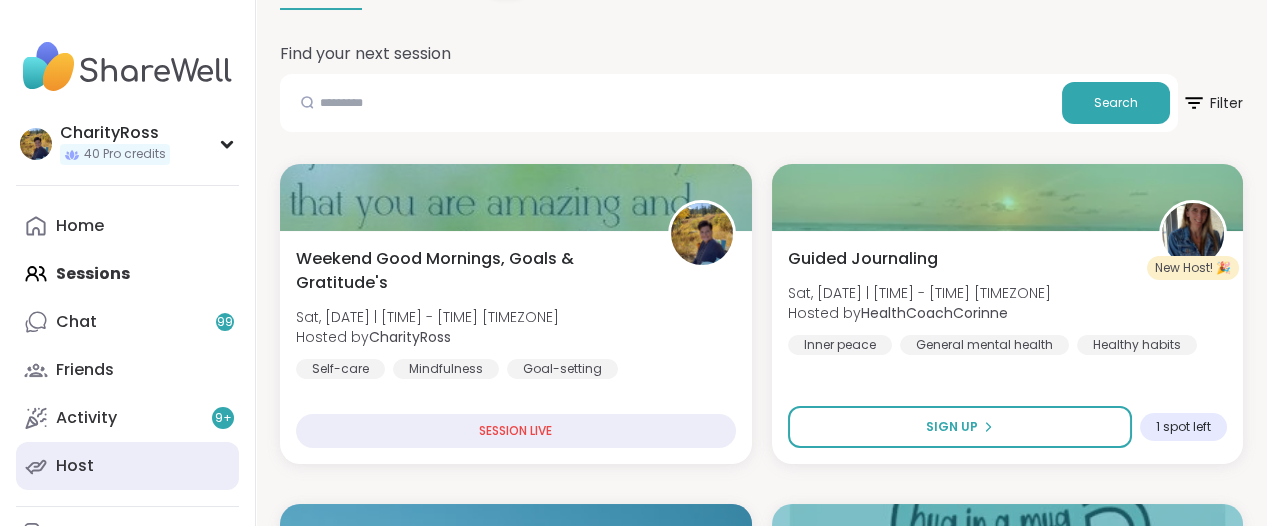 click on "Host" at bounding box center (127, 466) 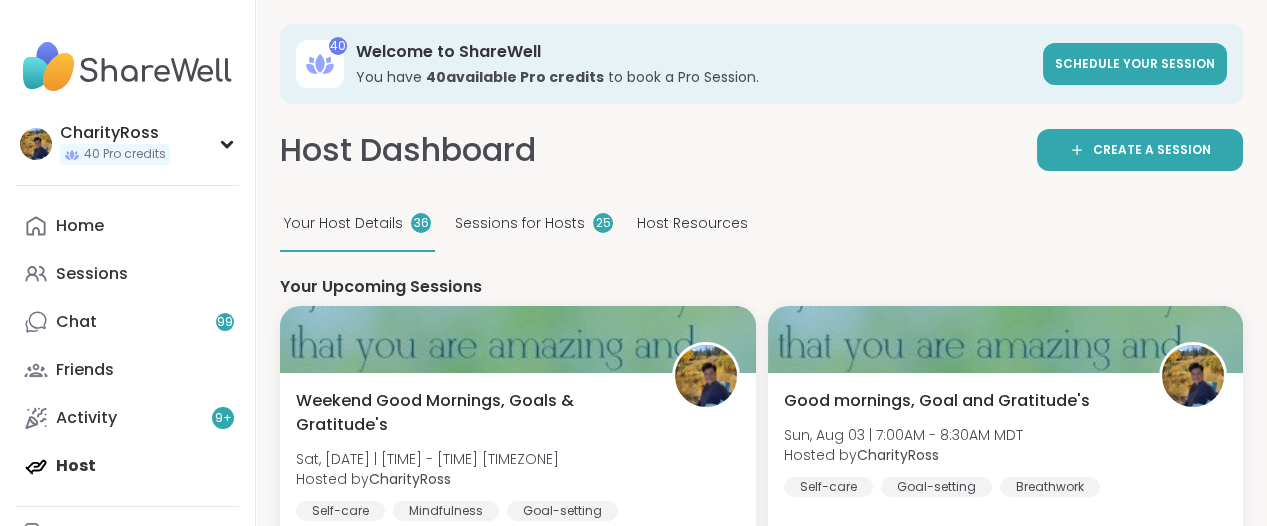 scroll, scrollTop: 0, scrollLeft: 0, axis: both 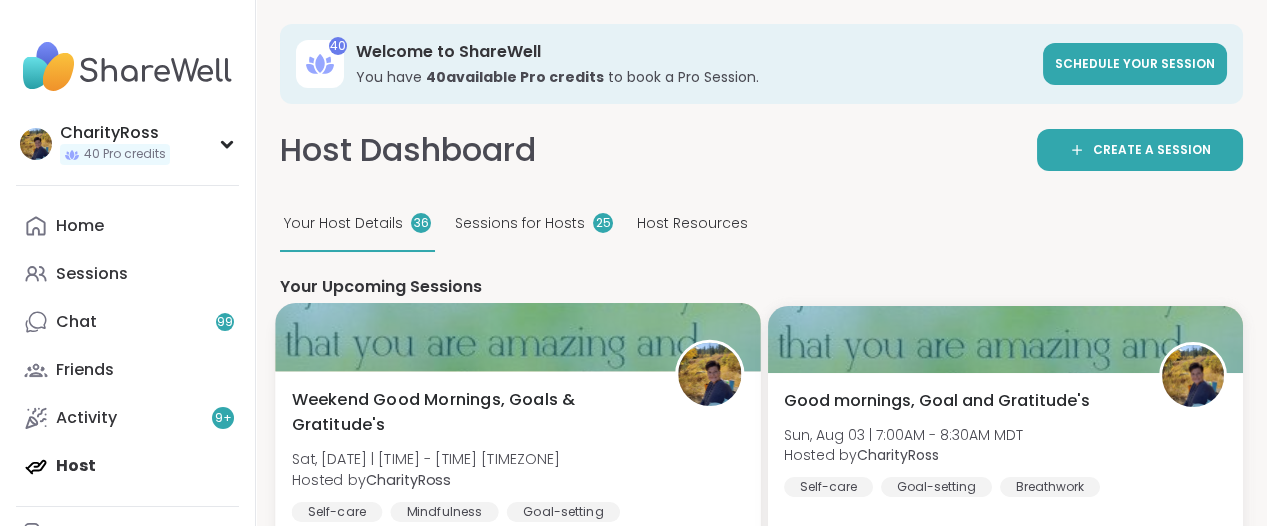 click on "Weekend Good Mornings, Goals & Gratitude's" at bounding box center (472, 412) 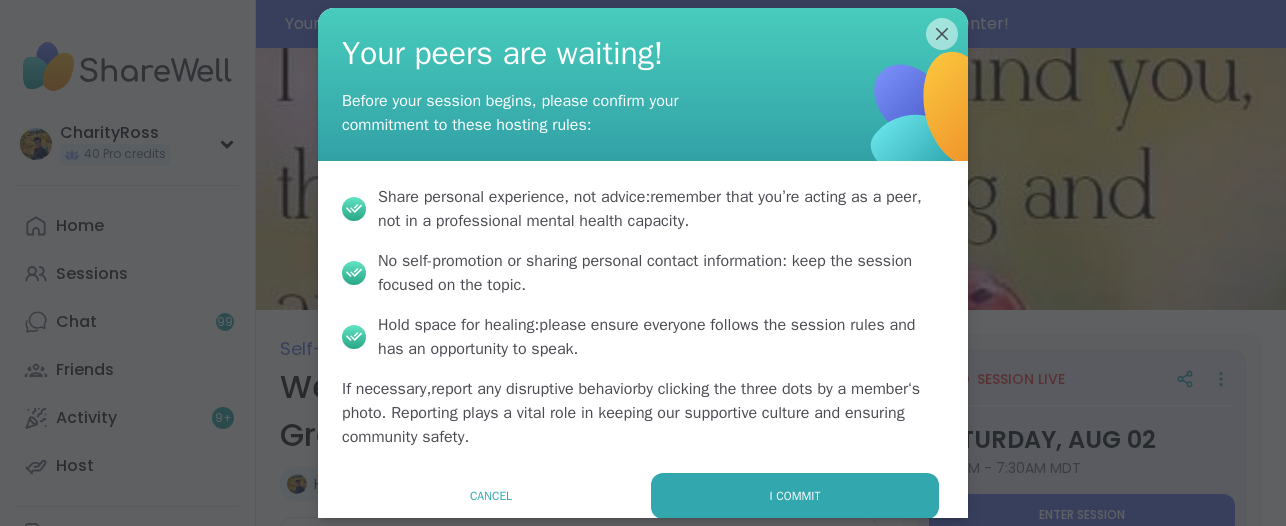 click on "I commit" at bounding box center (795, 496) 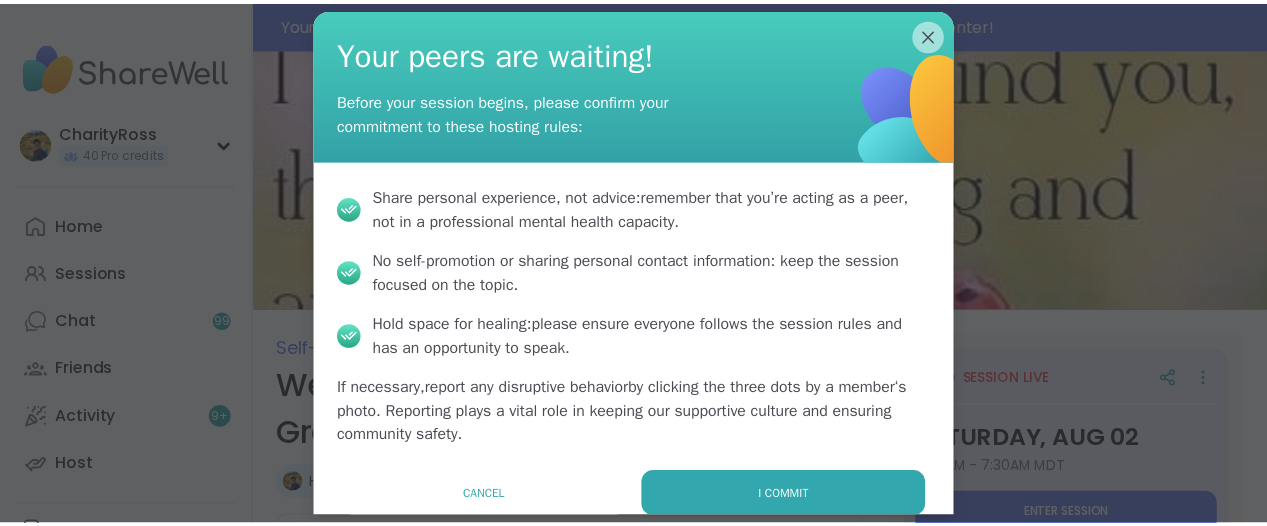 scroll, scrollTop: 0, scrollLeft: 0, axis: both 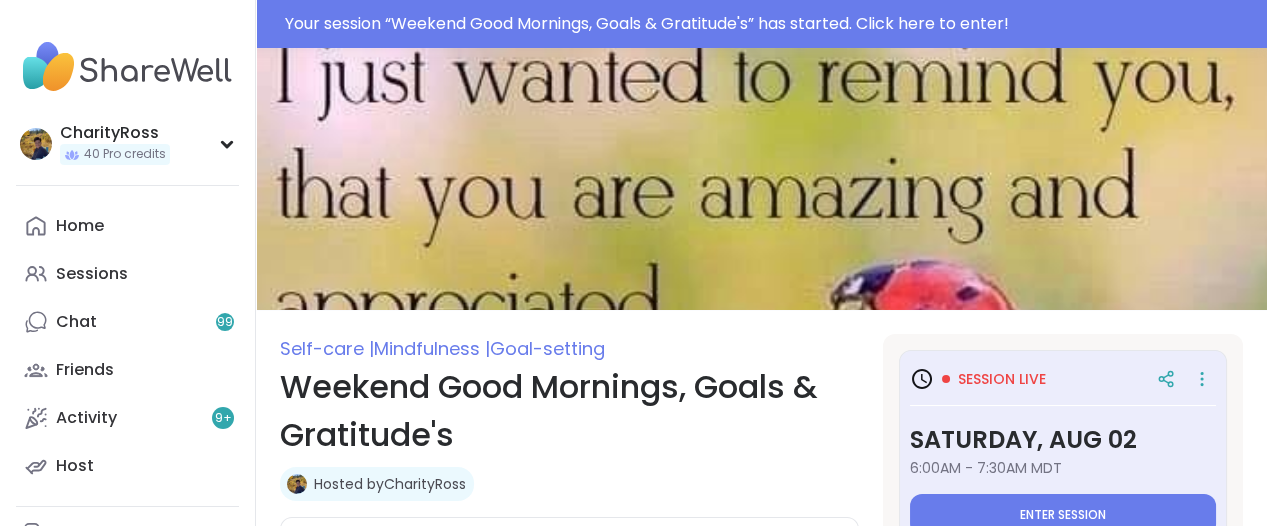 type on "*" 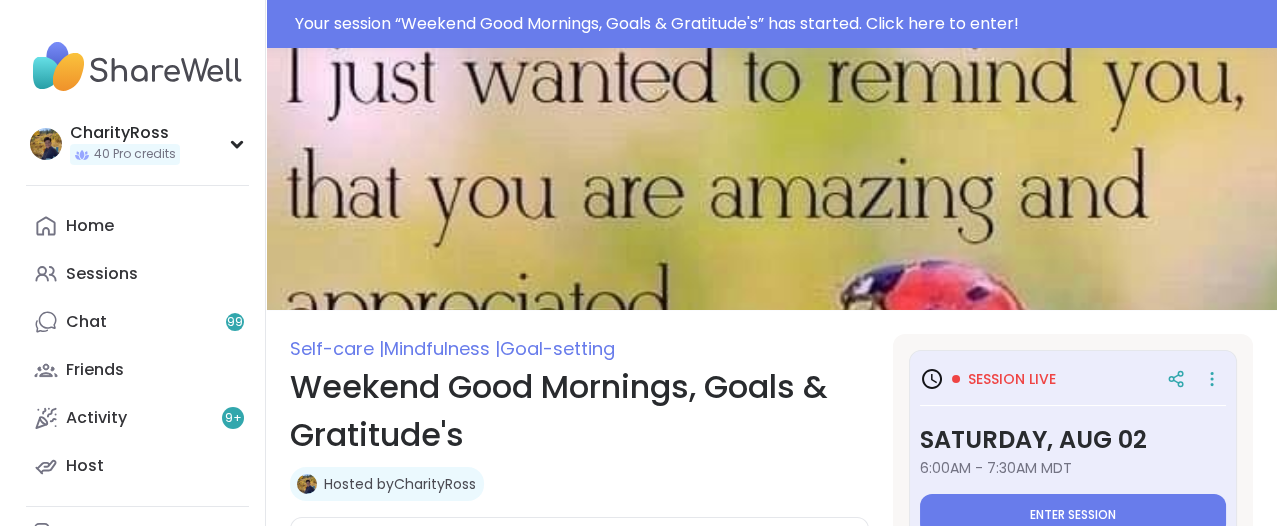 scroll, scrollTop: 0, scrollLeft: 0, axis: both 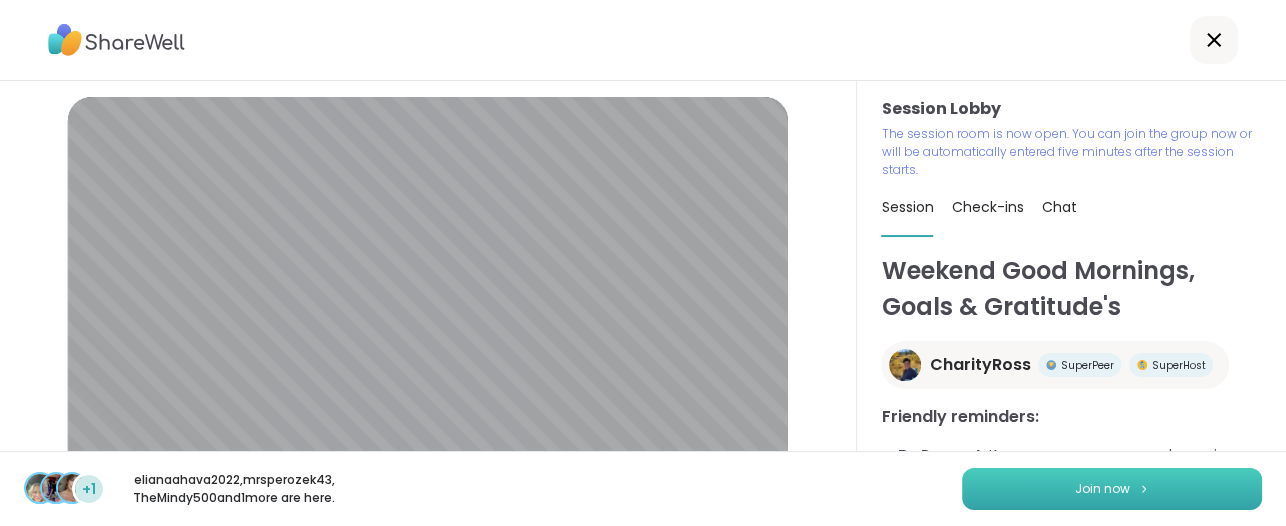 click on "Join now" at bounding box center (1102, 489) 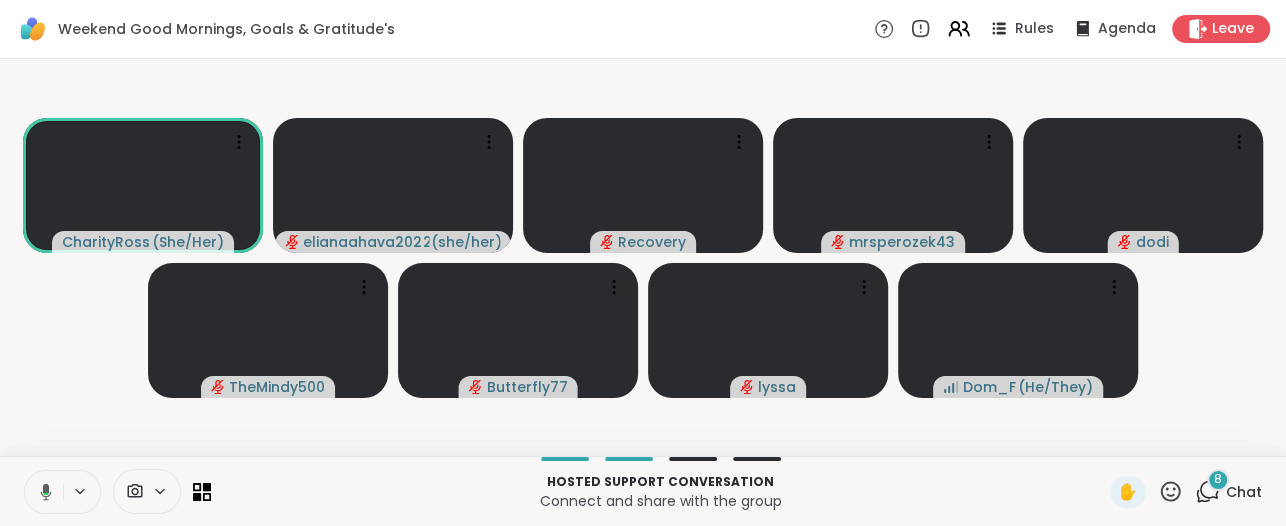 click on "8" at bounding box center (1218, 480) 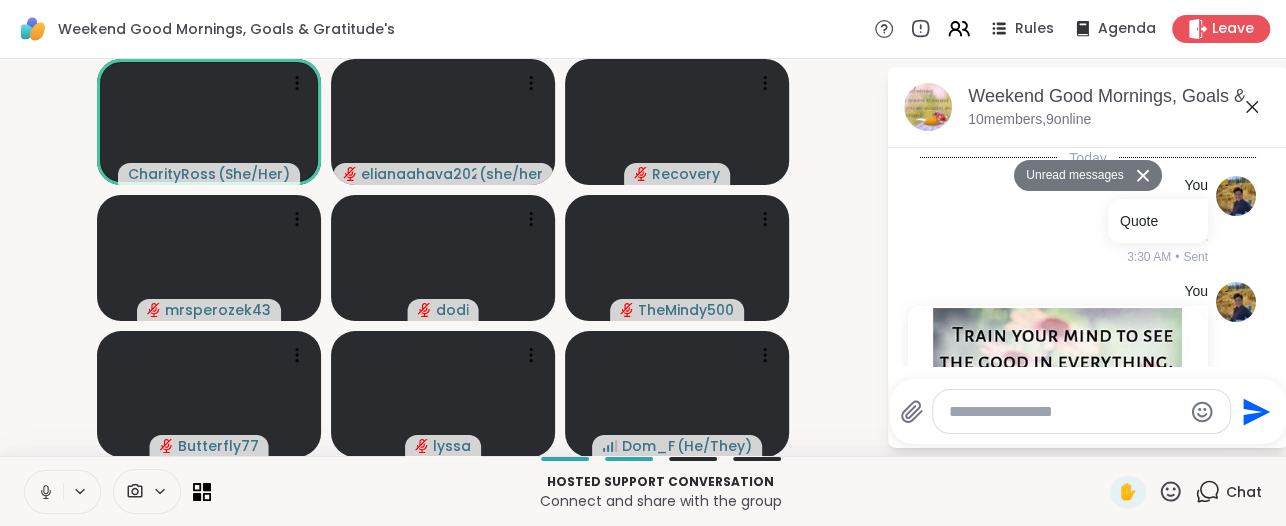 scroll, scrollTop: 2363, scrollLeft: 0, axis: vertical 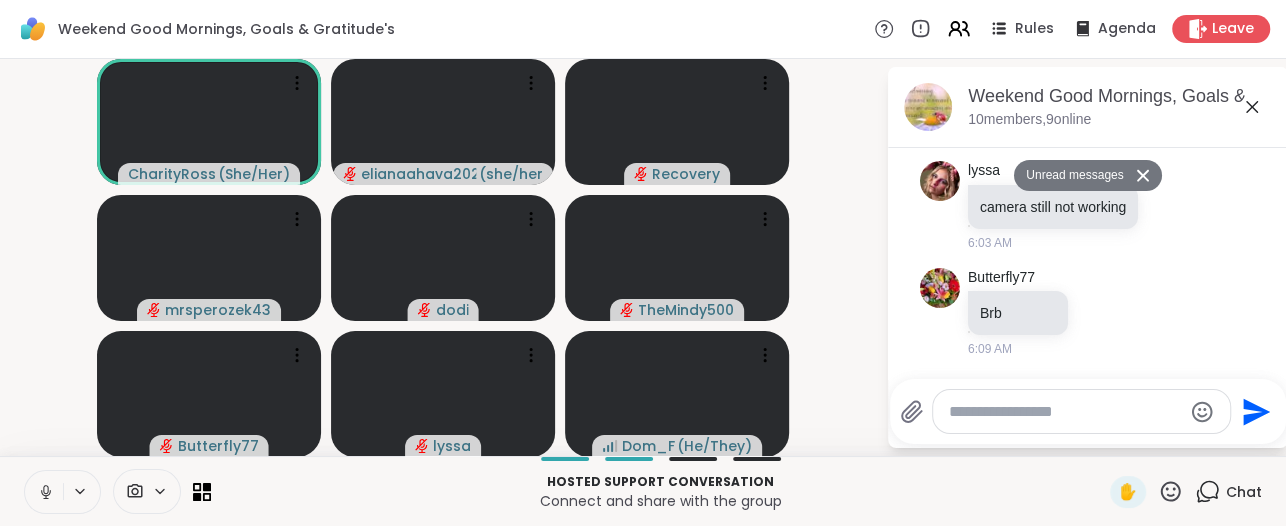 click at bounding box center (1065, 412) 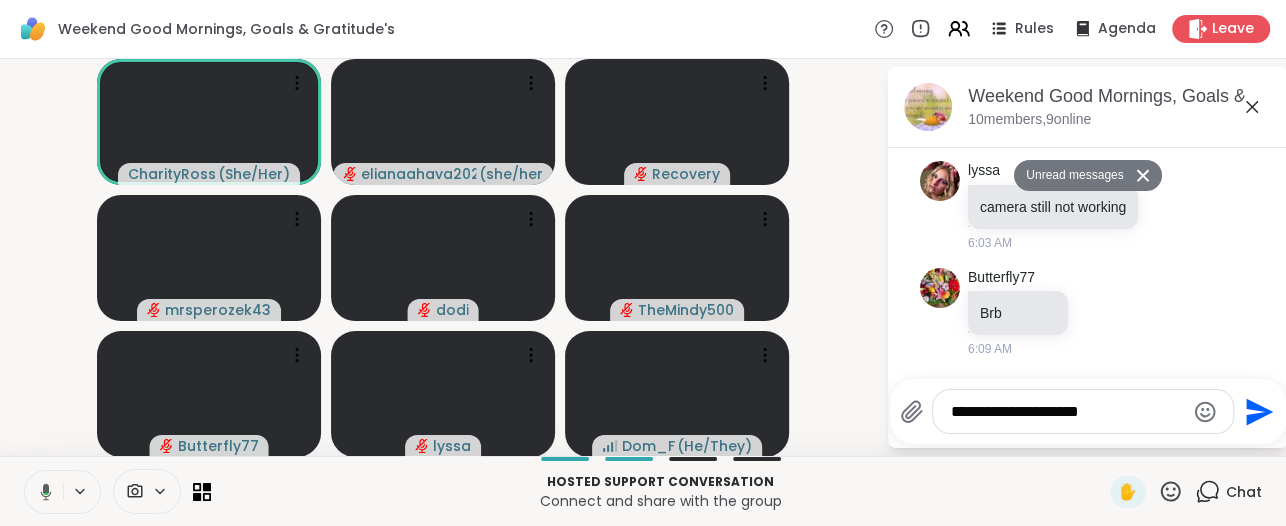 type on "**********" 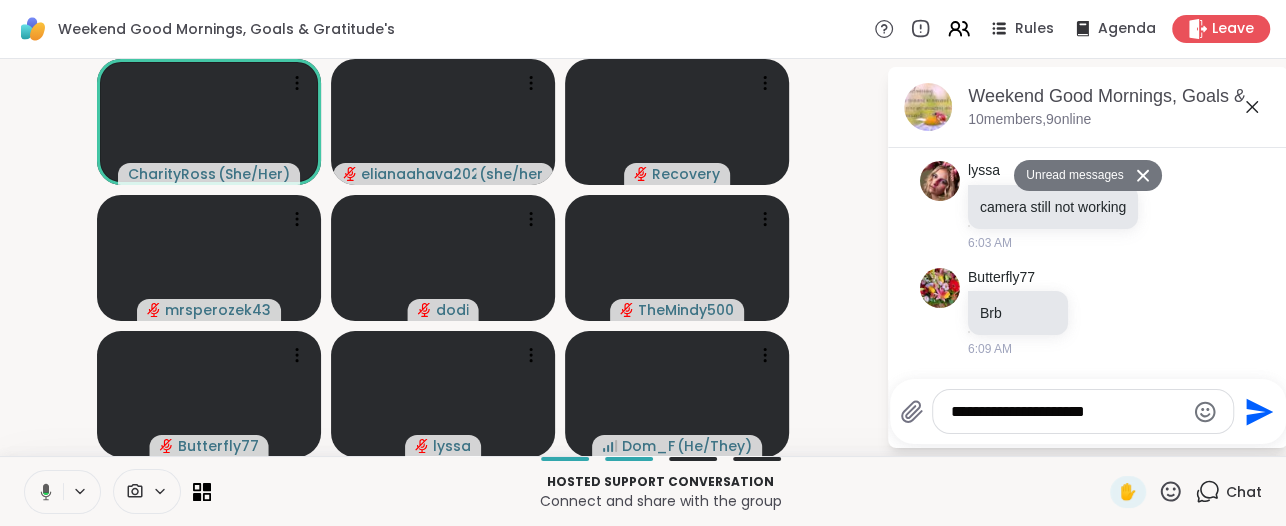 type 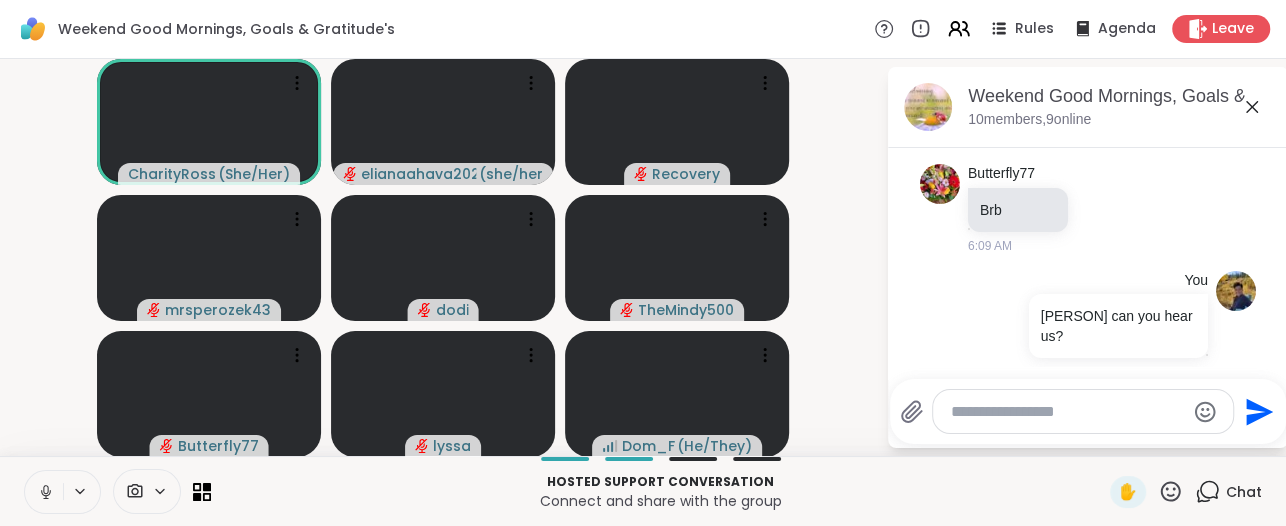 scroll, scrollTop: 2442, scrollLeft: 0, axis: vertical 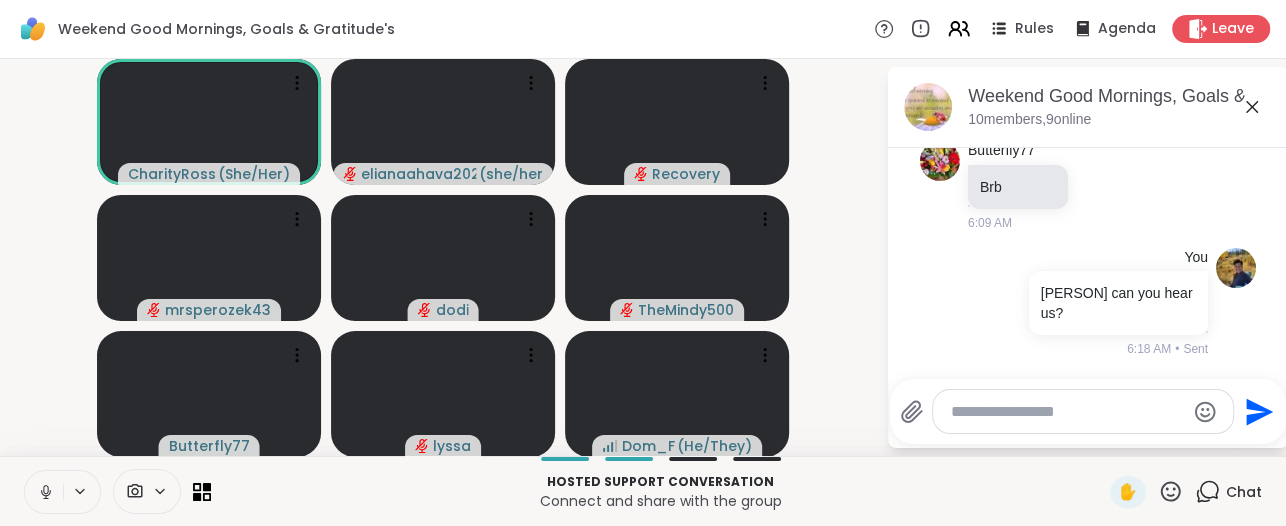click 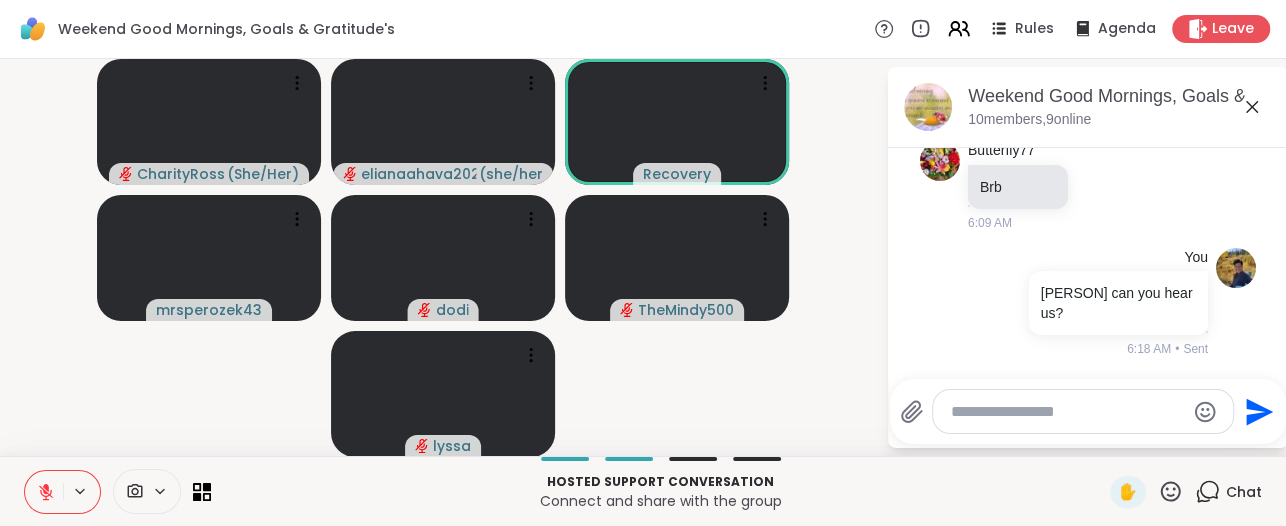 click 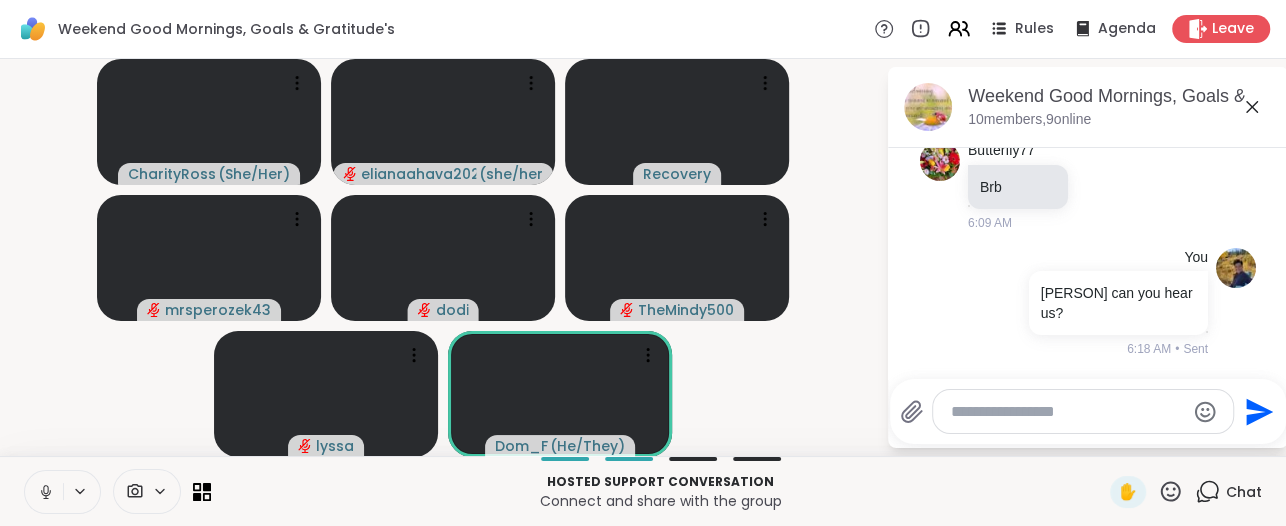 click 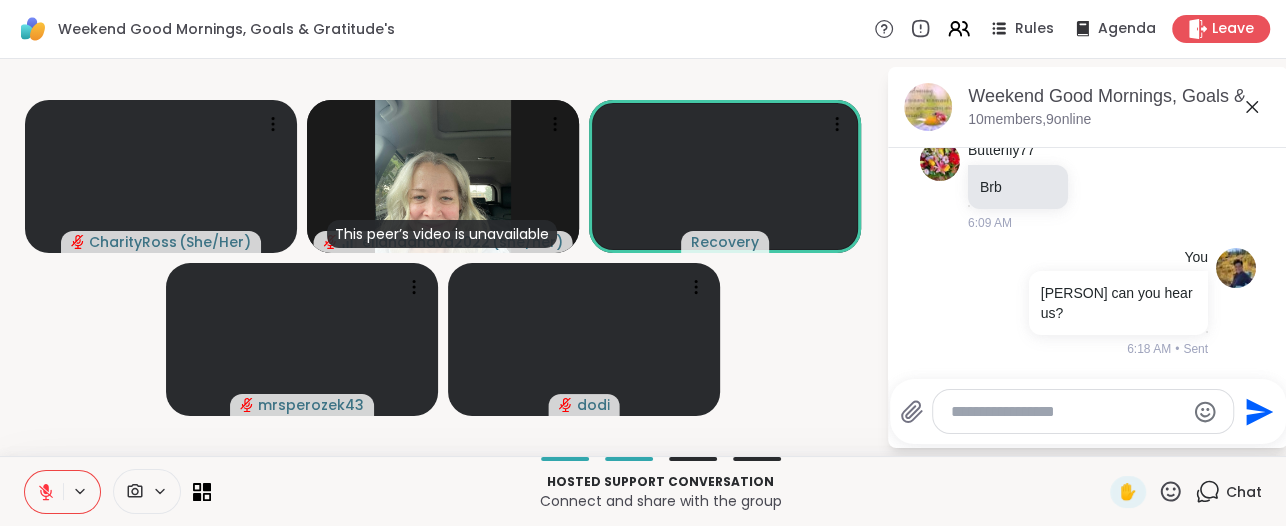 drag, startPoint x: 0, startPoint y: 495, endPoint x: 36, endPoint y: 497, distance: 36.05551 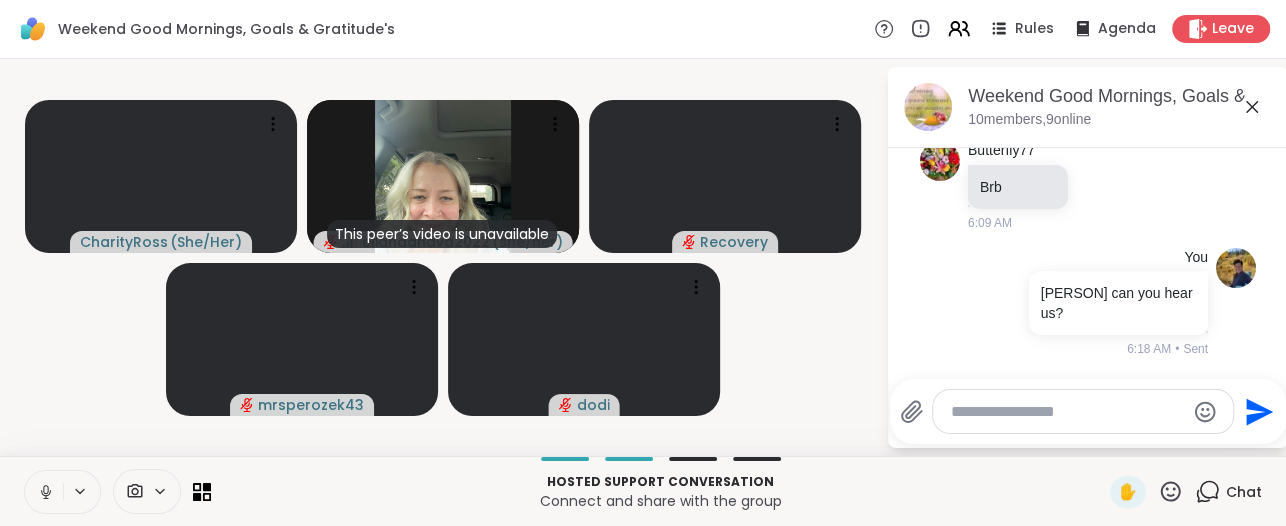 click 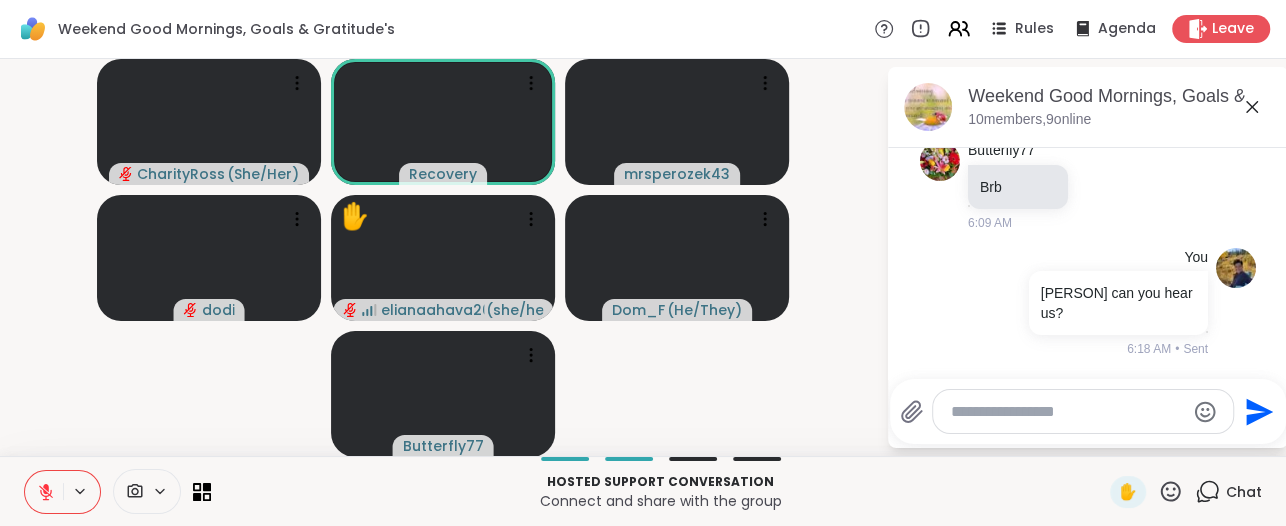 click 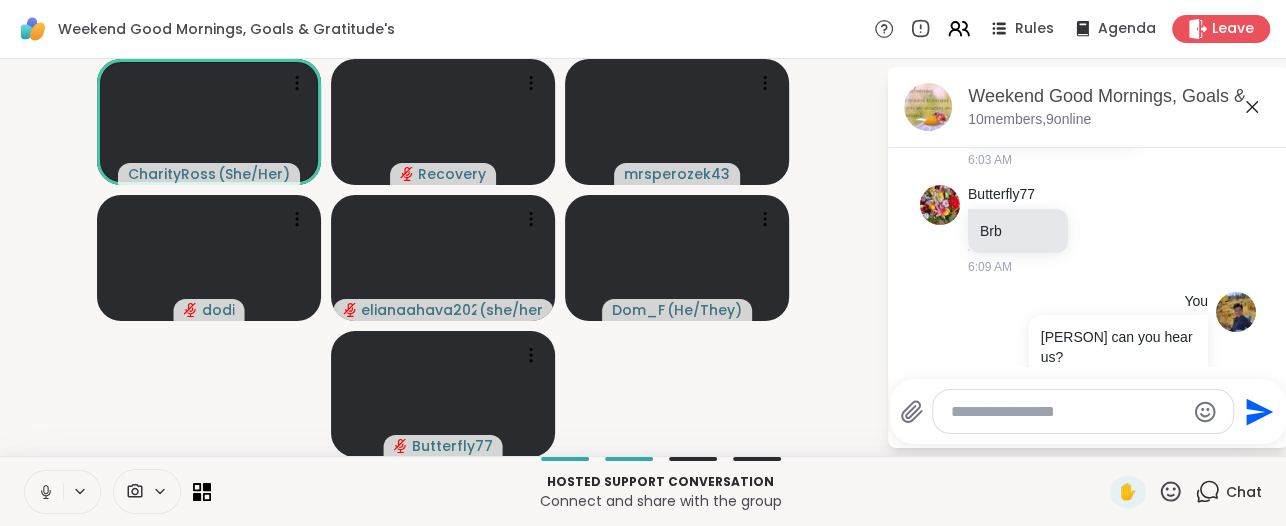scroll, scrollTop: 1309, scrollLeft: 0, axis: vertical 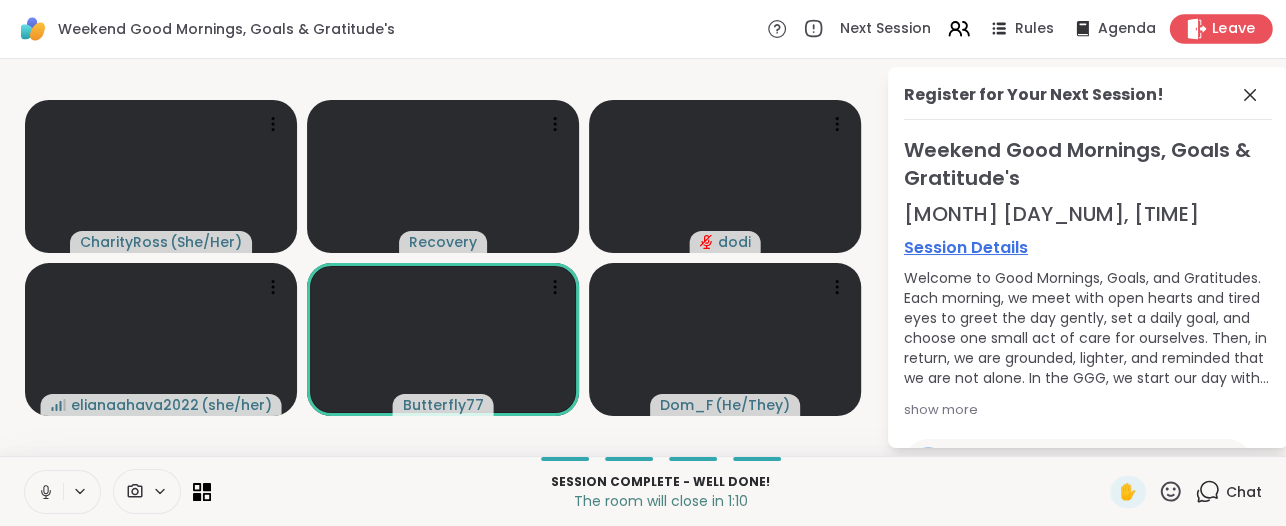 click 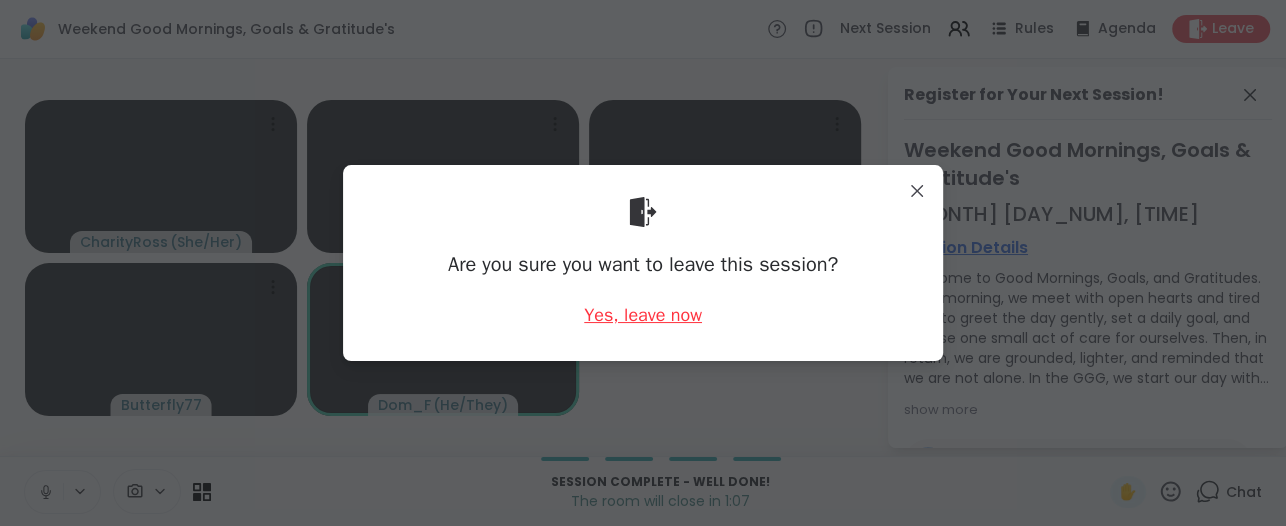 click on "Yes, leave now" at bounding box center (643, 315) 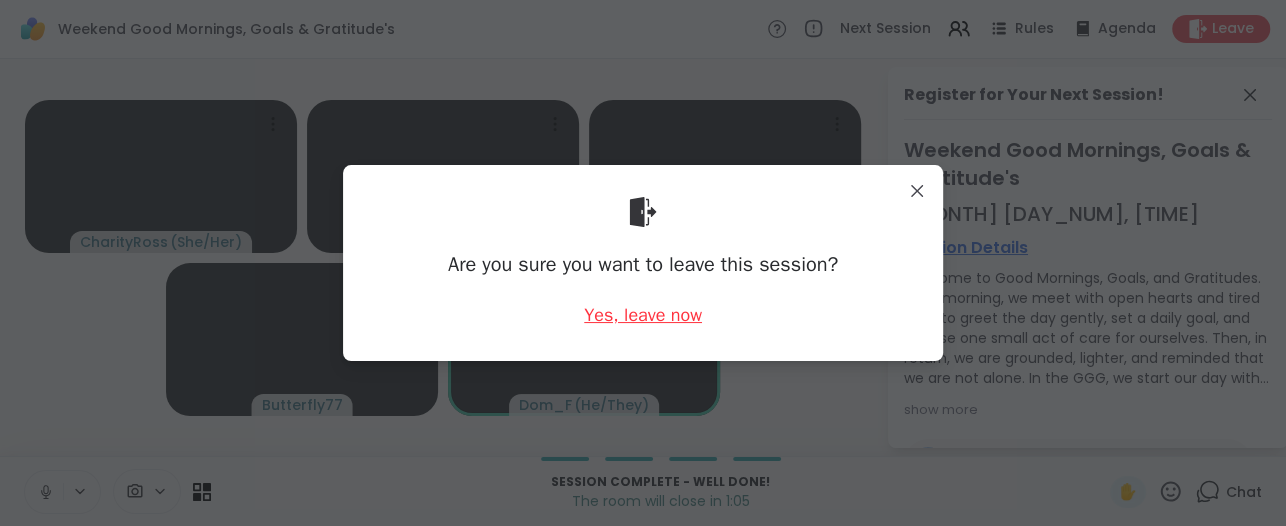 click on "Yes, leave now" at bounding box center (643, 315) 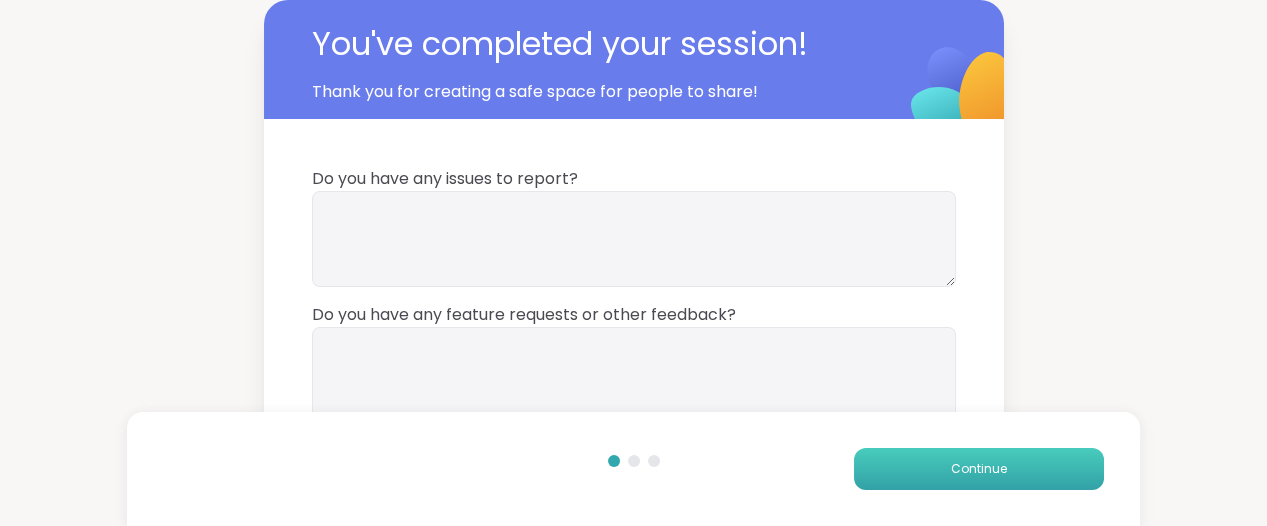 click on "Continue" at bounding box center [979, 469] 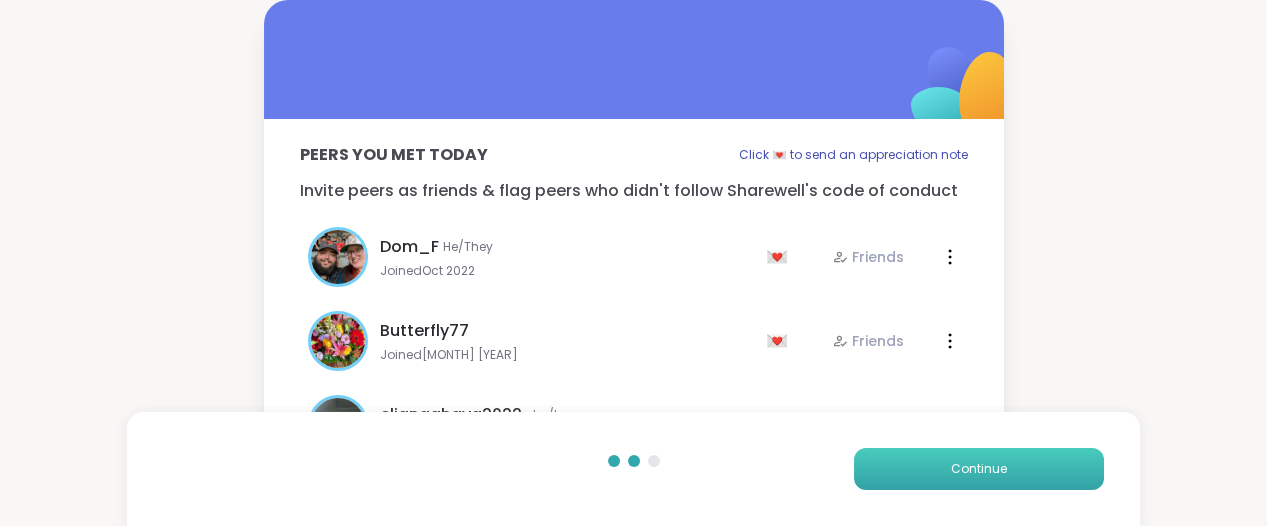 click on "Continue" at bounding box center (979, 469) 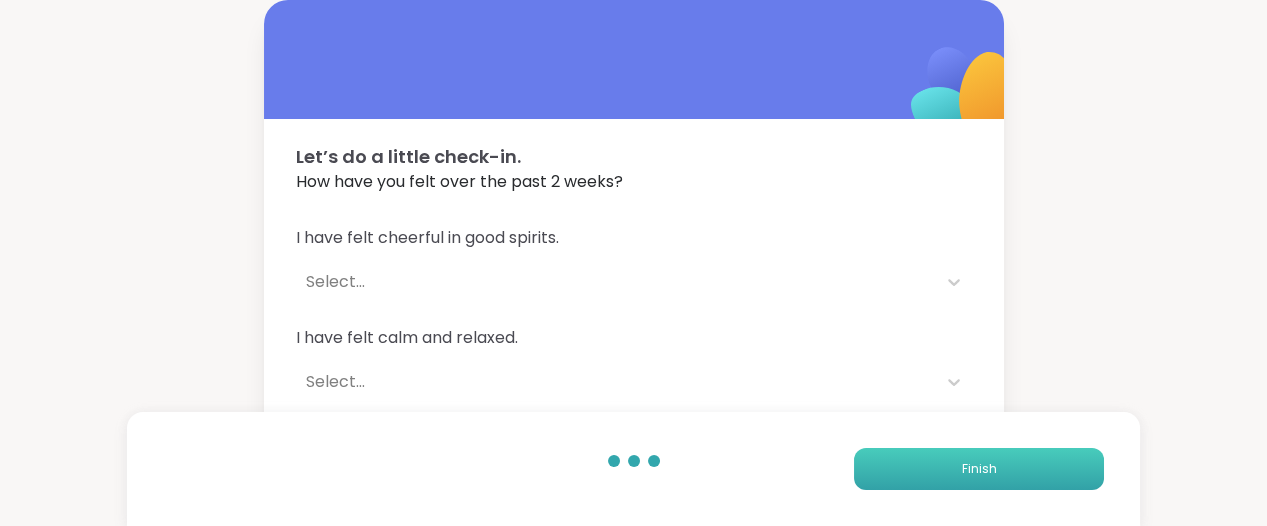 click on "Finish" at bounding box center [979, 469] 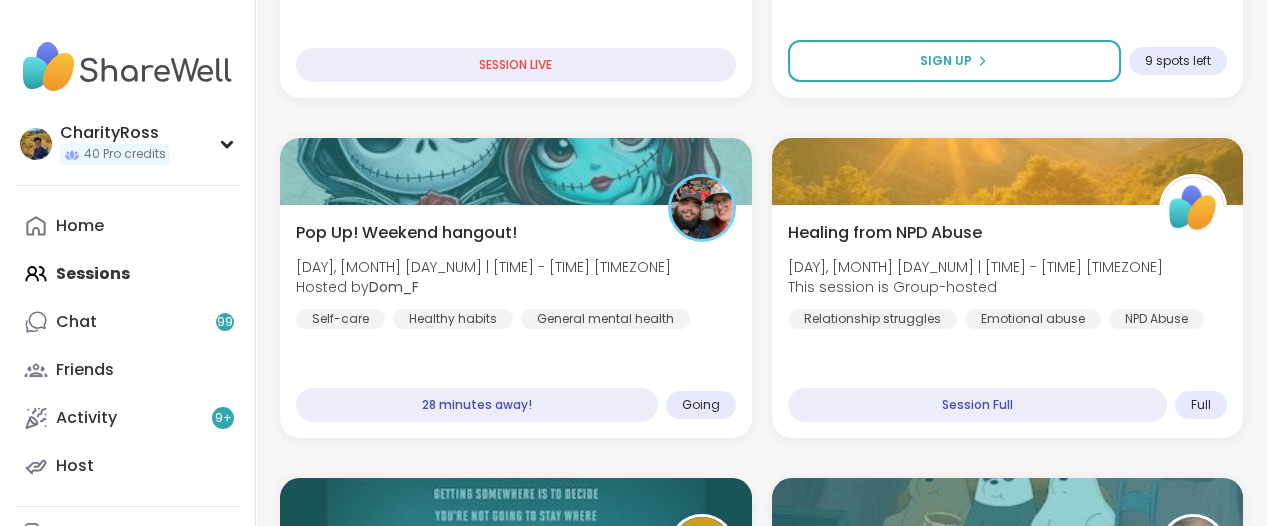 scroll, scrollTop: 625, scrollLeft: 0, axis: vertical 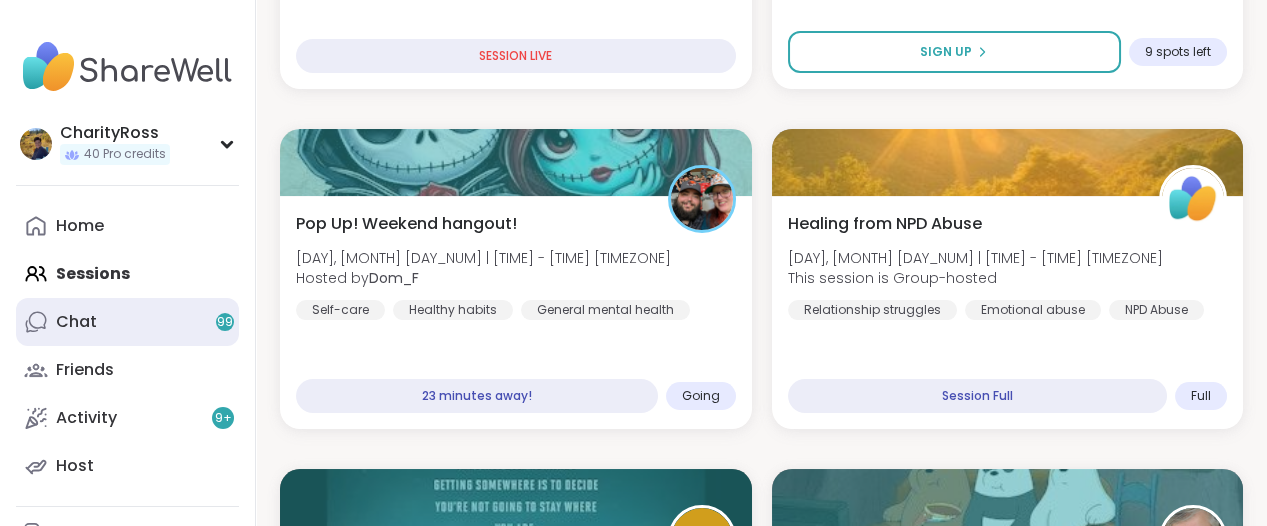 click on "Chat 99" at bounding box center [76, 322] 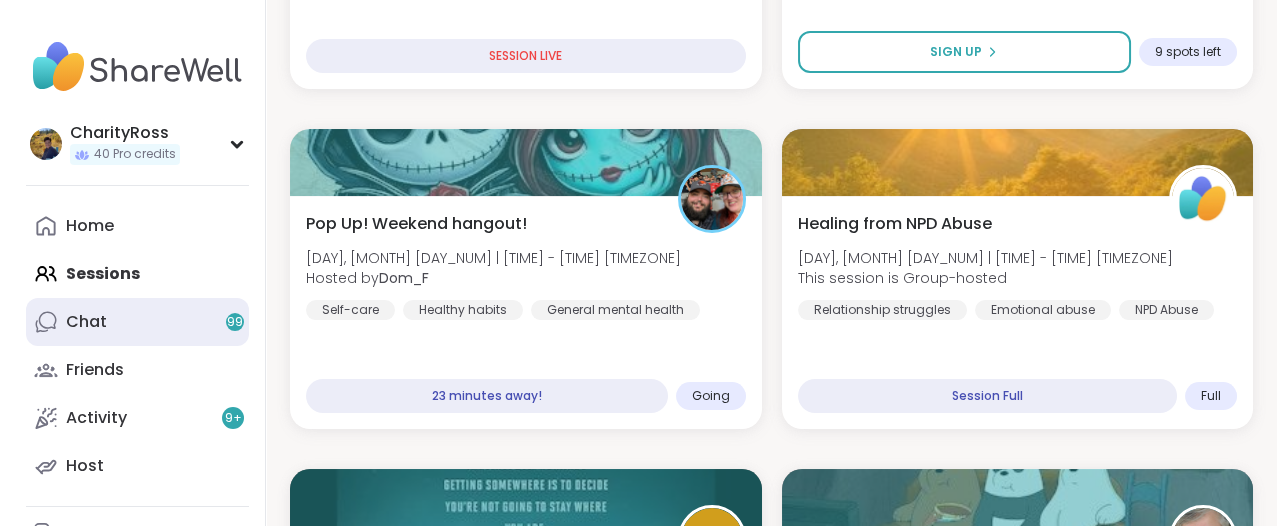 scroll, scrollTop: 0, scrollLeft: 0, axis: both 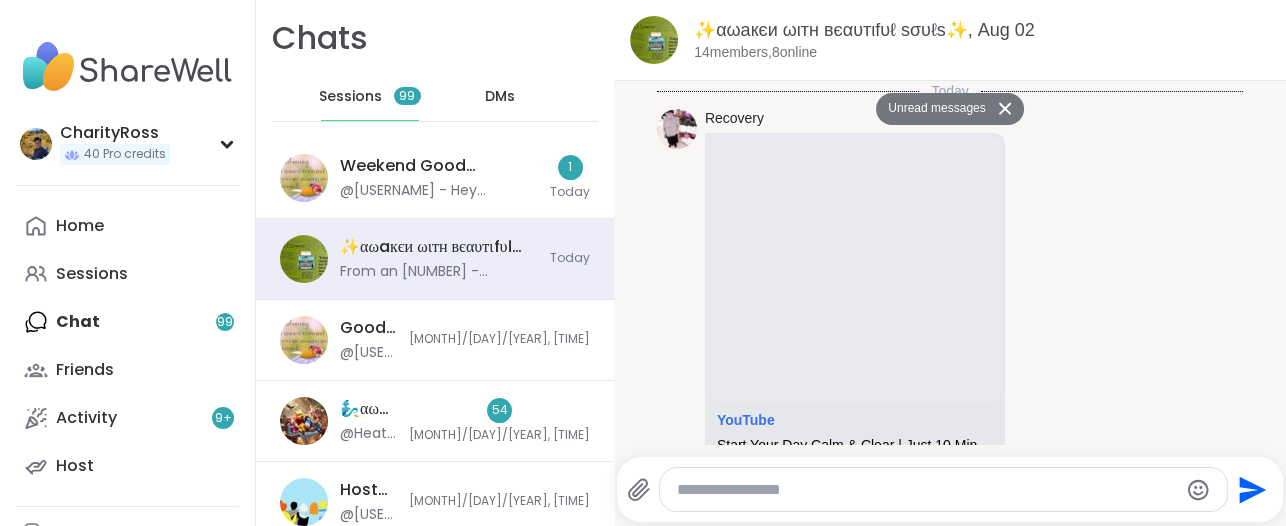click on "DMs" at bounding box center (500, 97) 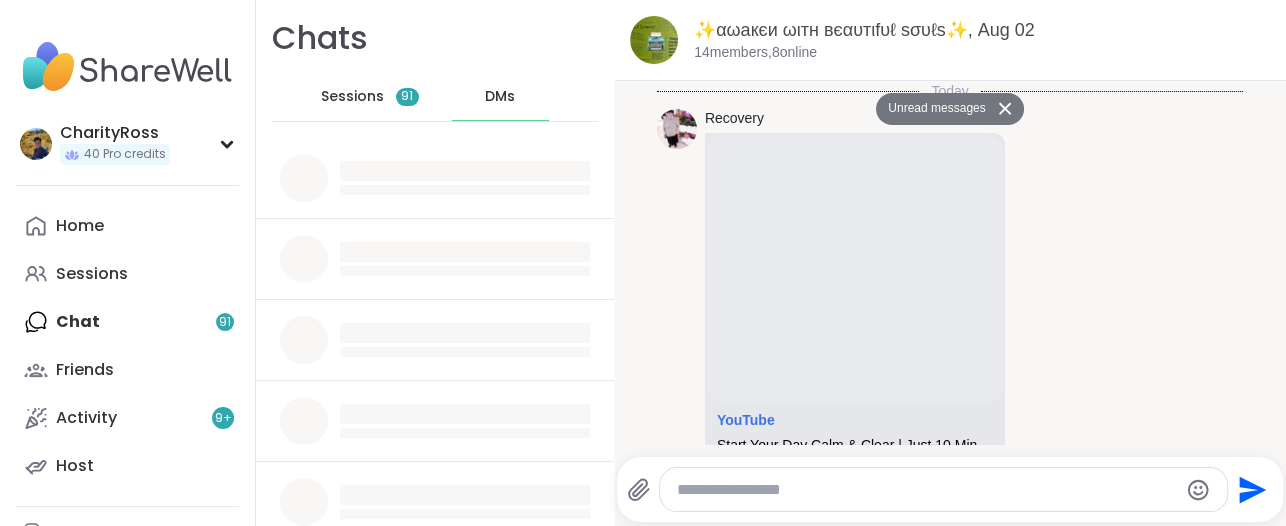 scroll, scrollTop: 9457, scrollLeft: 0, axis: vertical 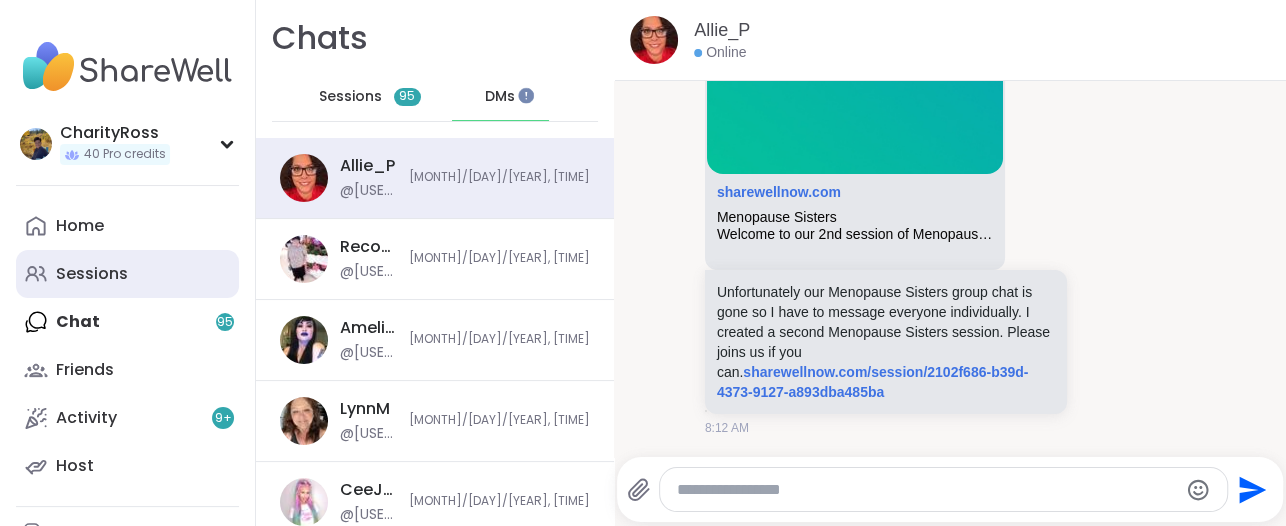 click on "Sessions" at bounding box center (92, 274) 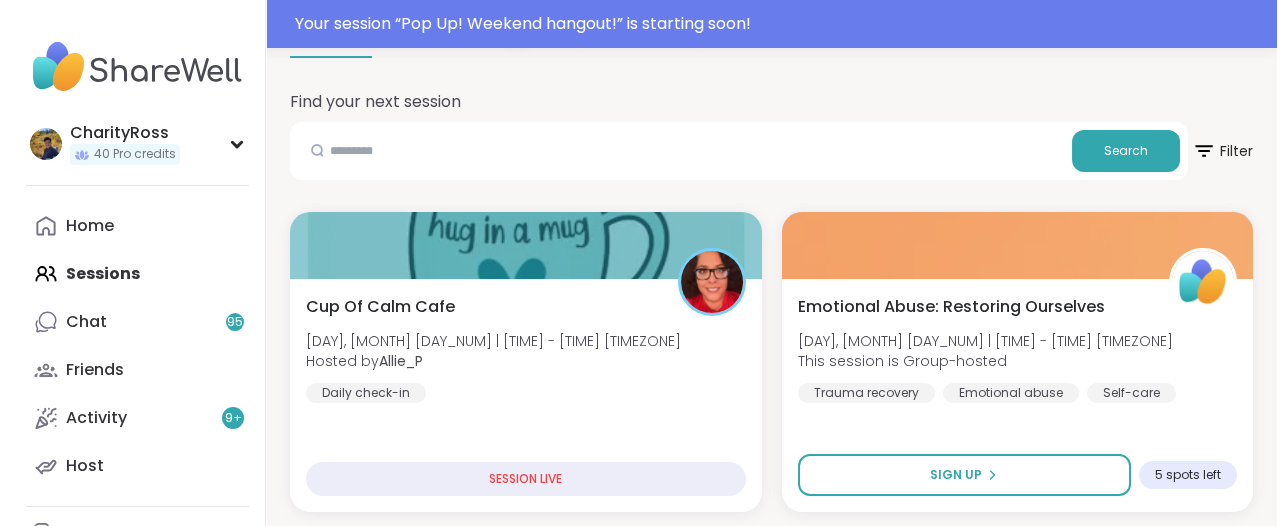 scroll, scrollTop: 0, scrollLeft: 0, axis: both 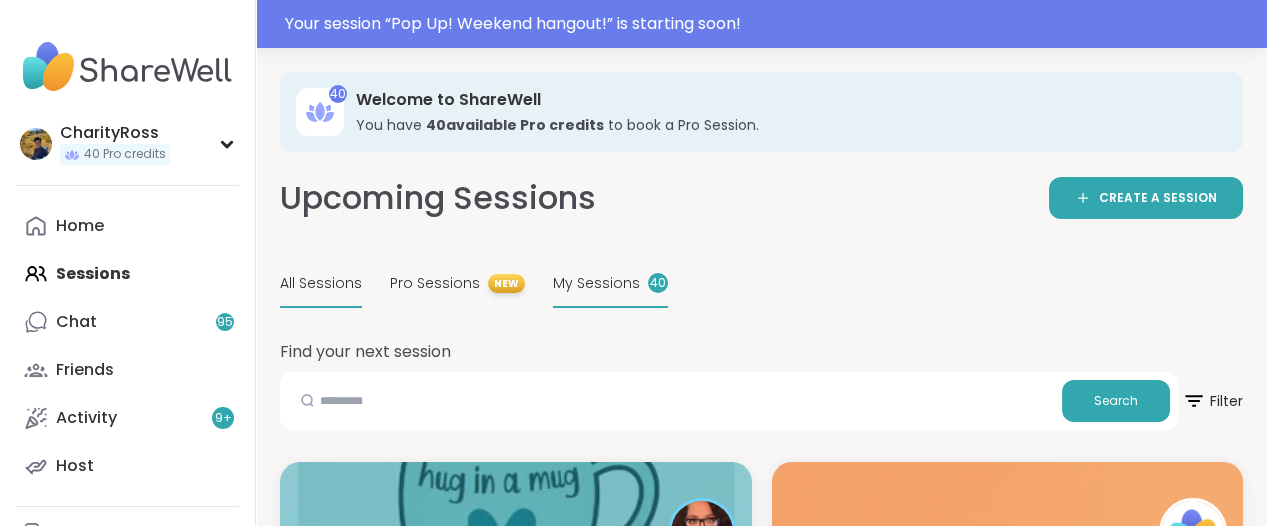click on "My Sessions" at bounding box center (596, 283) 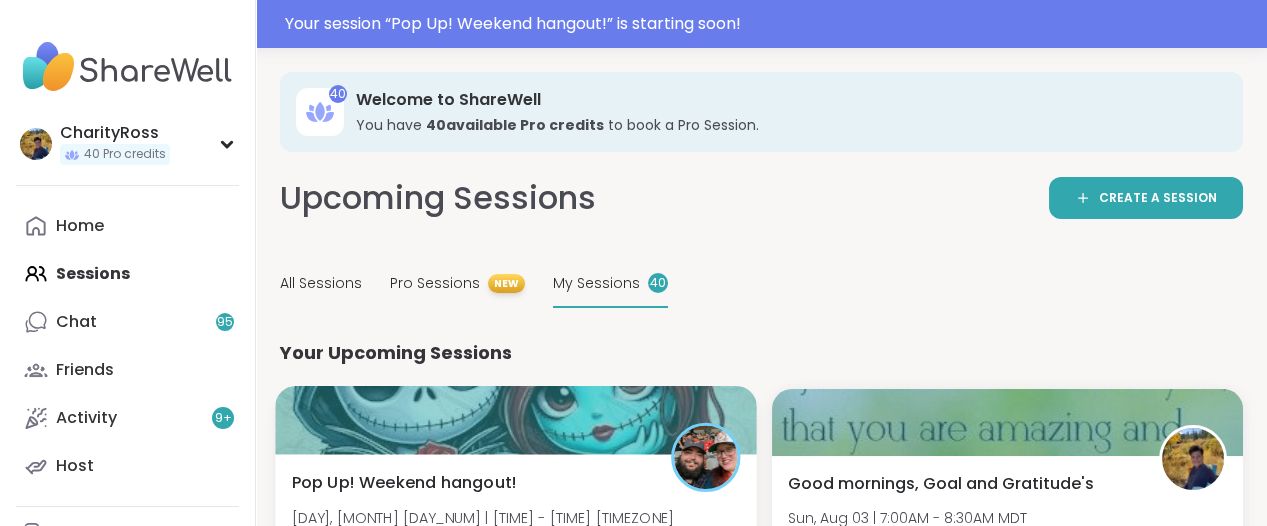 click on "Pop Up! Weekend hangout! Sat, Aug 02 | 8:00AM - 9:00AM MDT Hosted by  Dom_F Self-care Healthy habits General mental health" at bounding box center (516, 526) 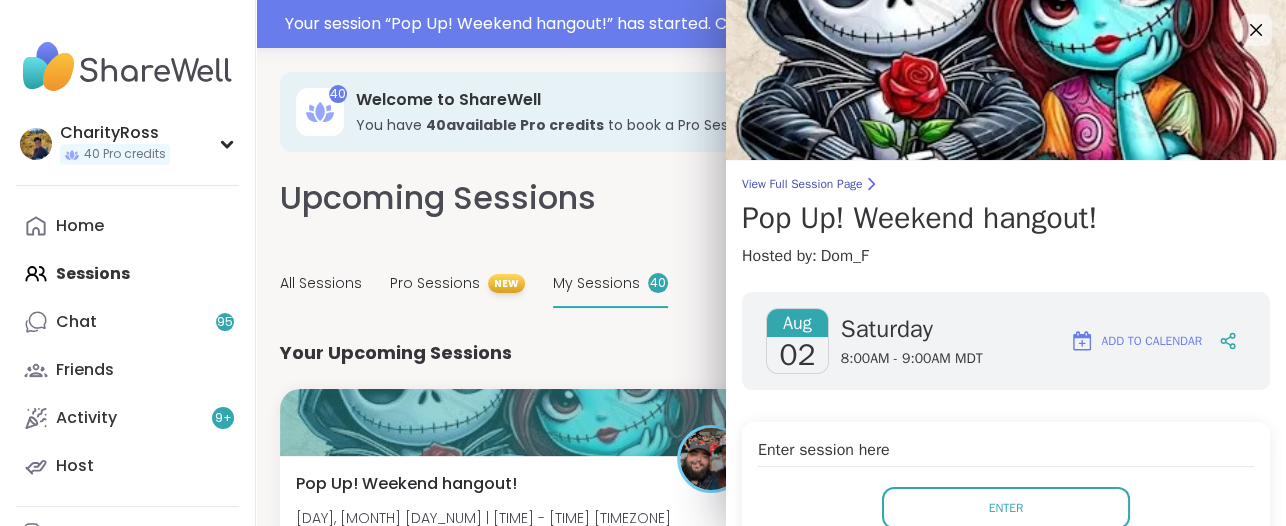 scroll, scrollTop: 250, scrollLeft: 0, axis: vertical 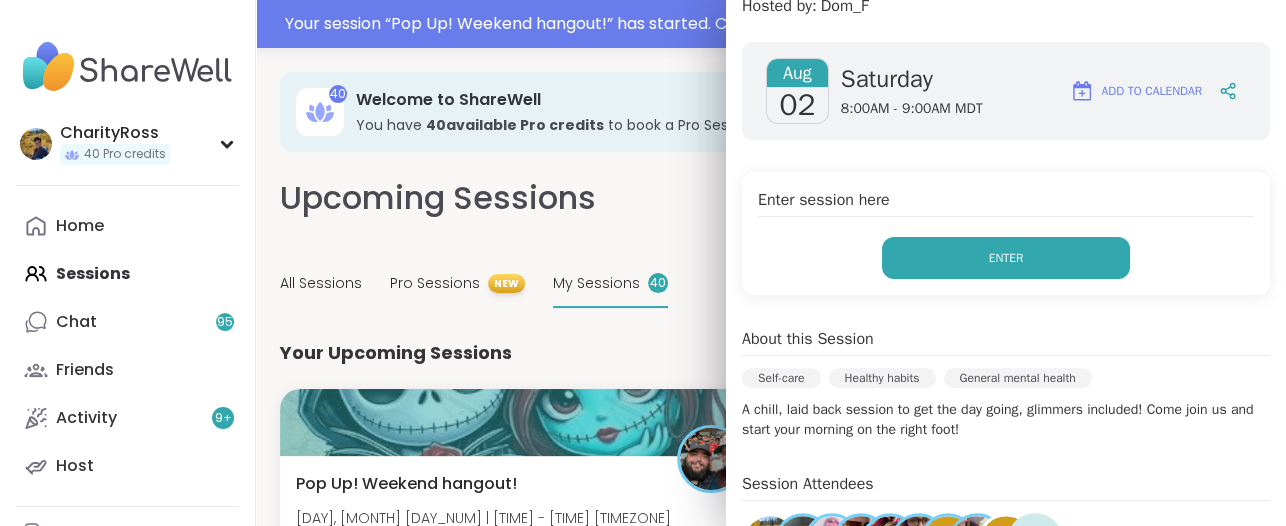click on "Enter" at bounding box center (1006, 258) 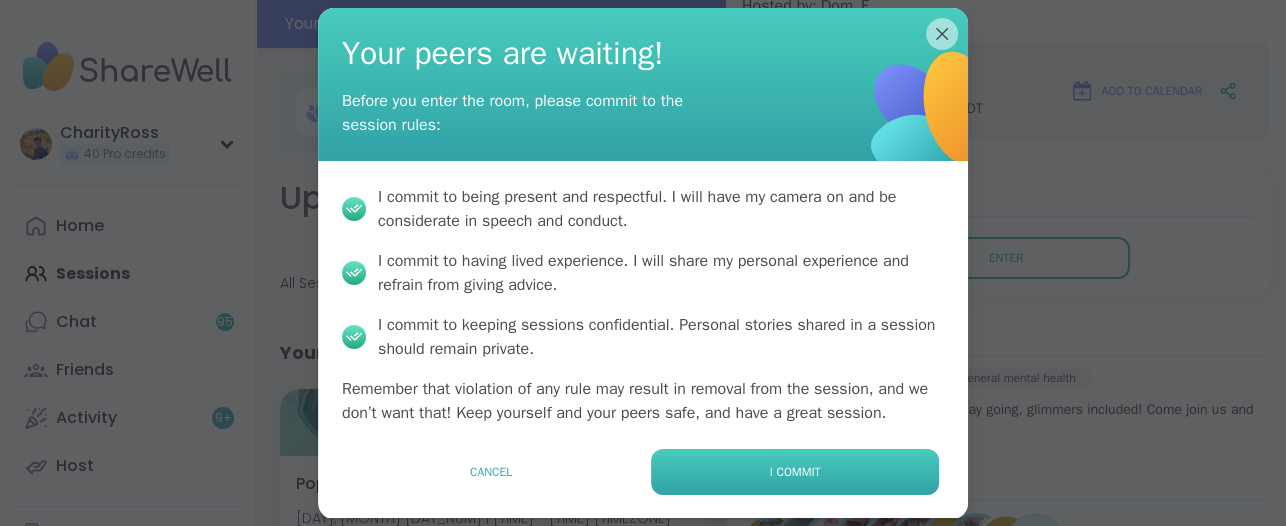 click on "I commit" at bounding box center [795, 472] 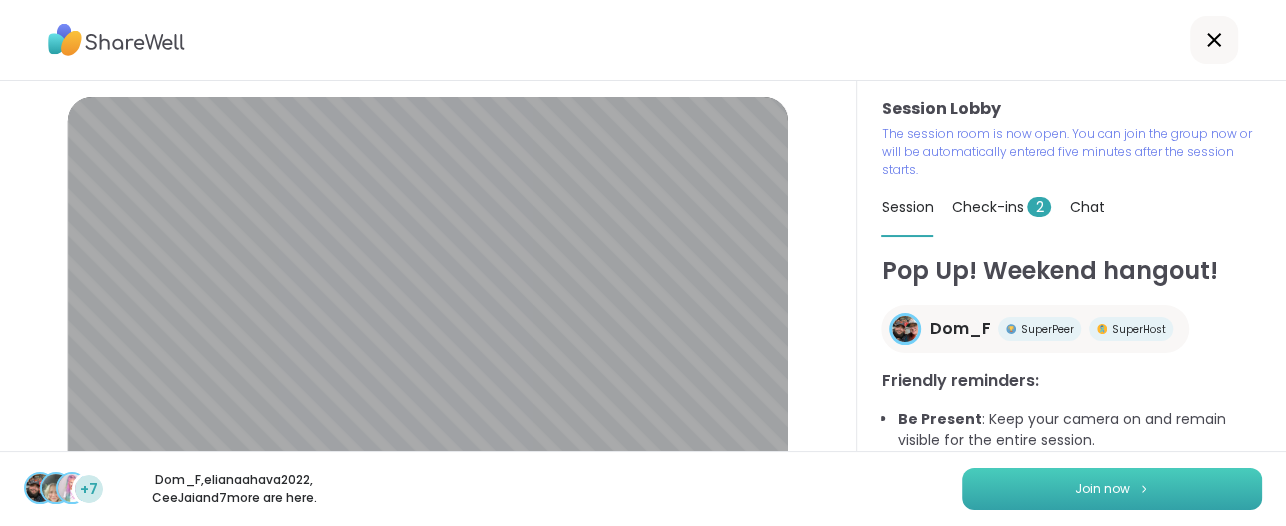 click on "Join now" at bounding box center [1112, 489] 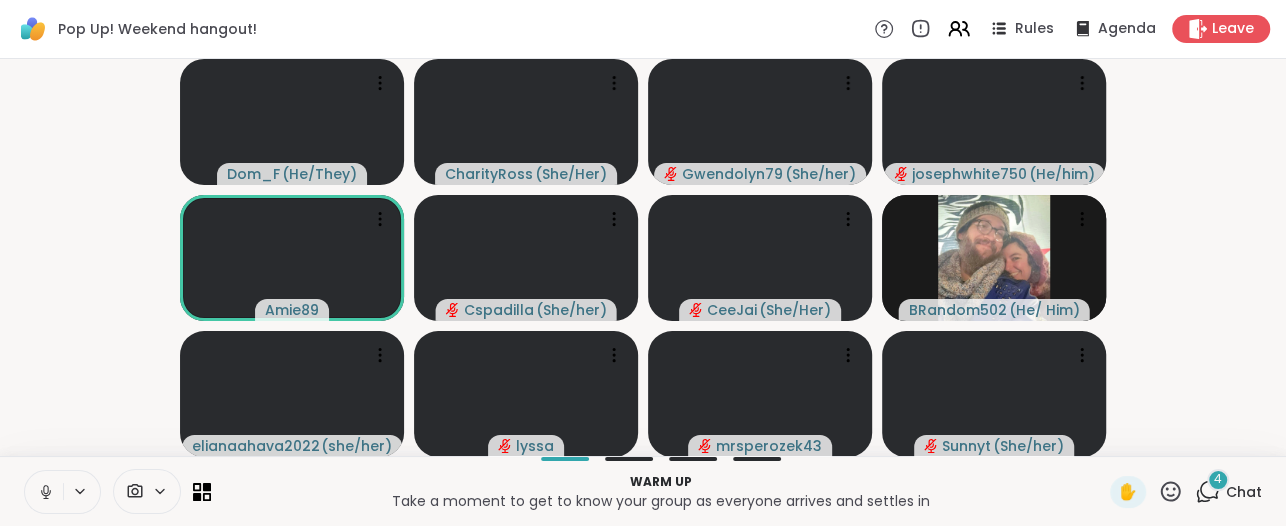 click 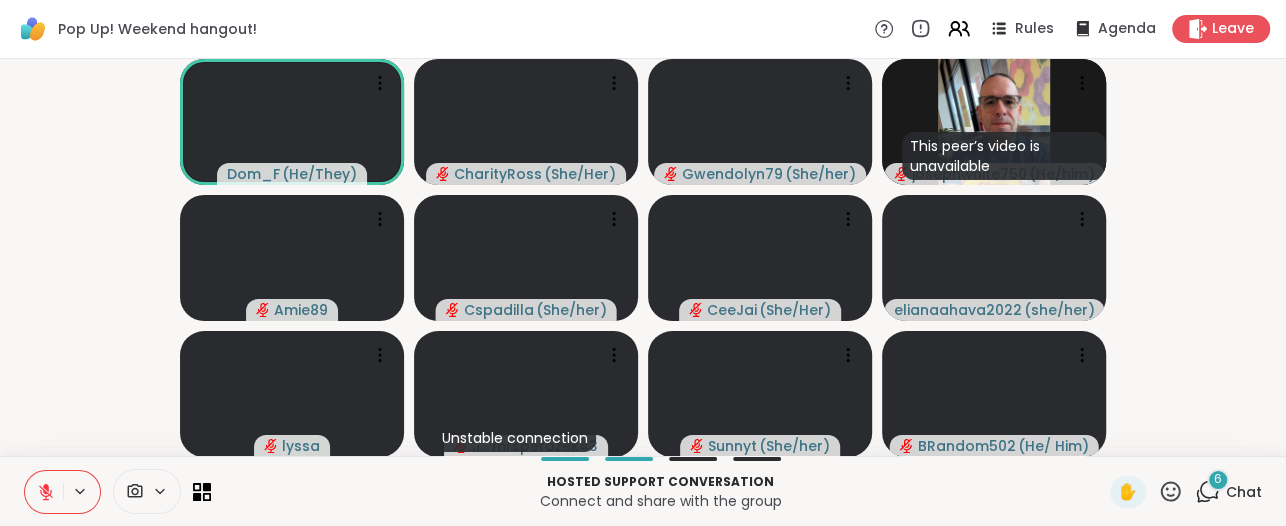 click 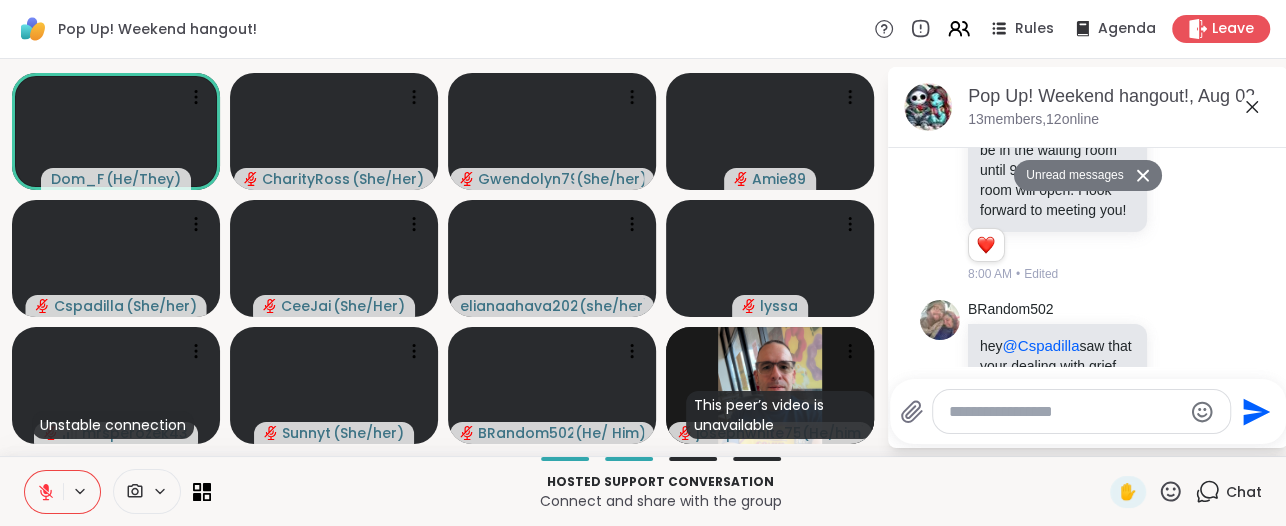 scroll, scrollTop: 694, scrollLeft: 0, axis: vertical 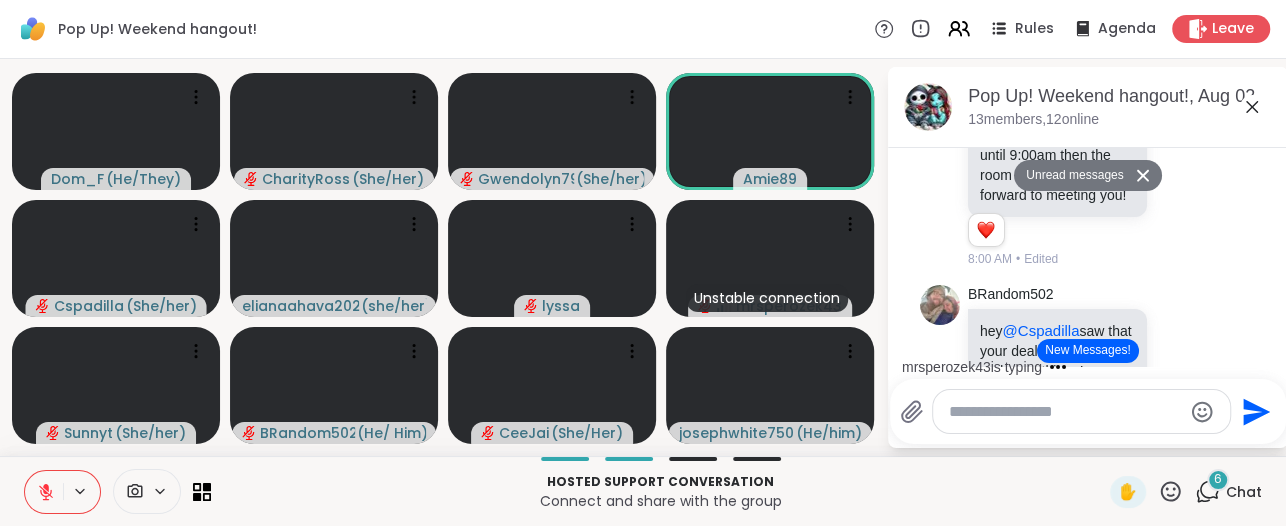 click on "New Messages!" at bounding box center (1087, 351) 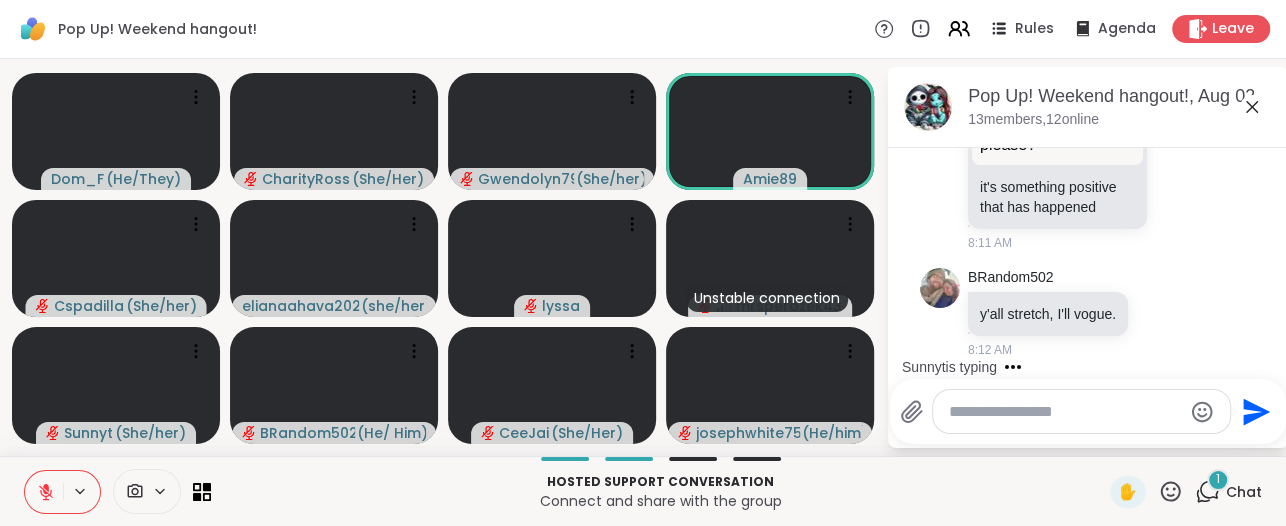 scroll, scrollTop: 2757, scrollLeft: 0, axis: vertical 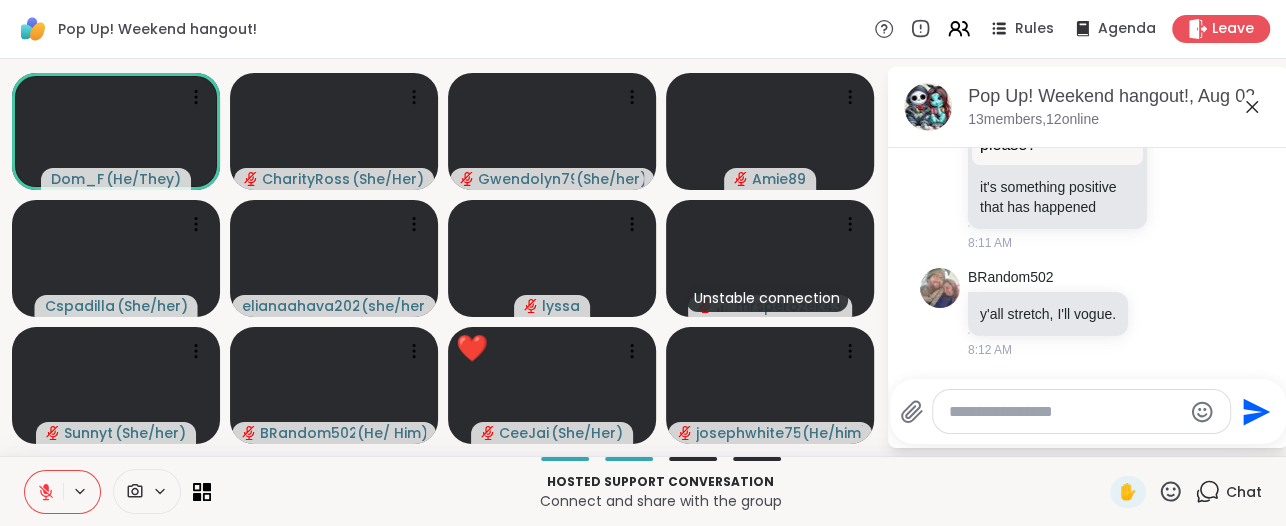click 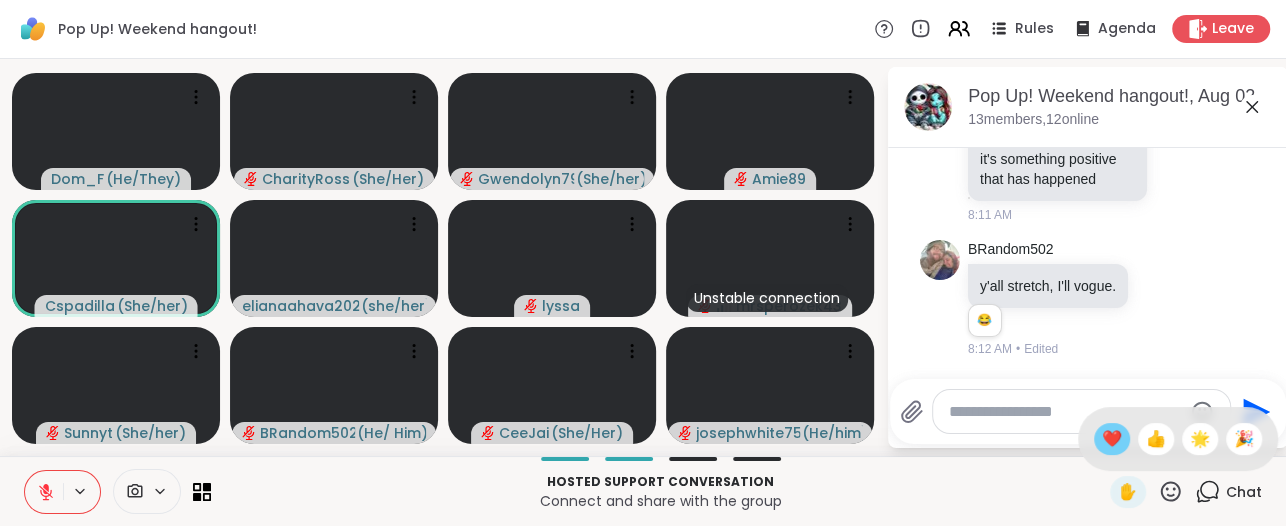 click on "❤️" at bounding box center (1112, 439) 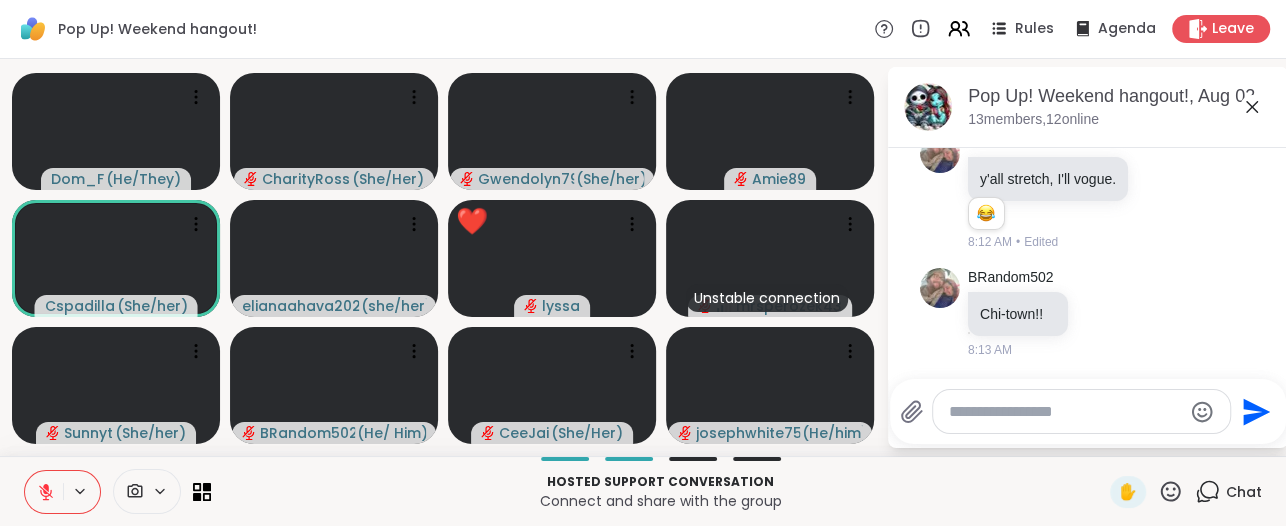 scroll, scrollTop: 2891, scrollLeft: 0, axis: vertical 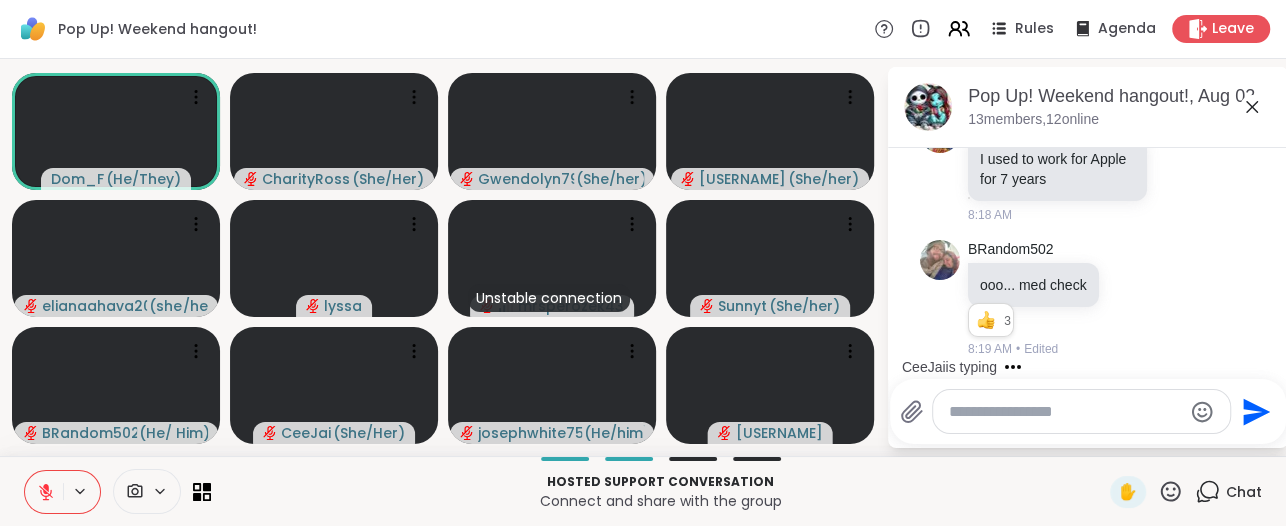 click 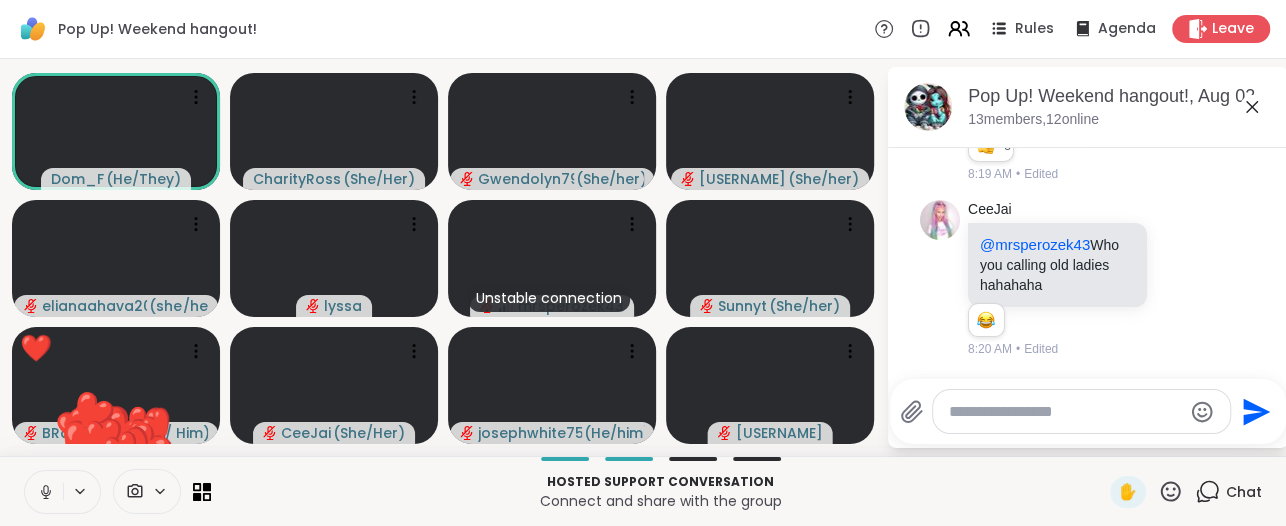 scroll, scrollTop: 3779, scrollLeft: 0, axis: vertical 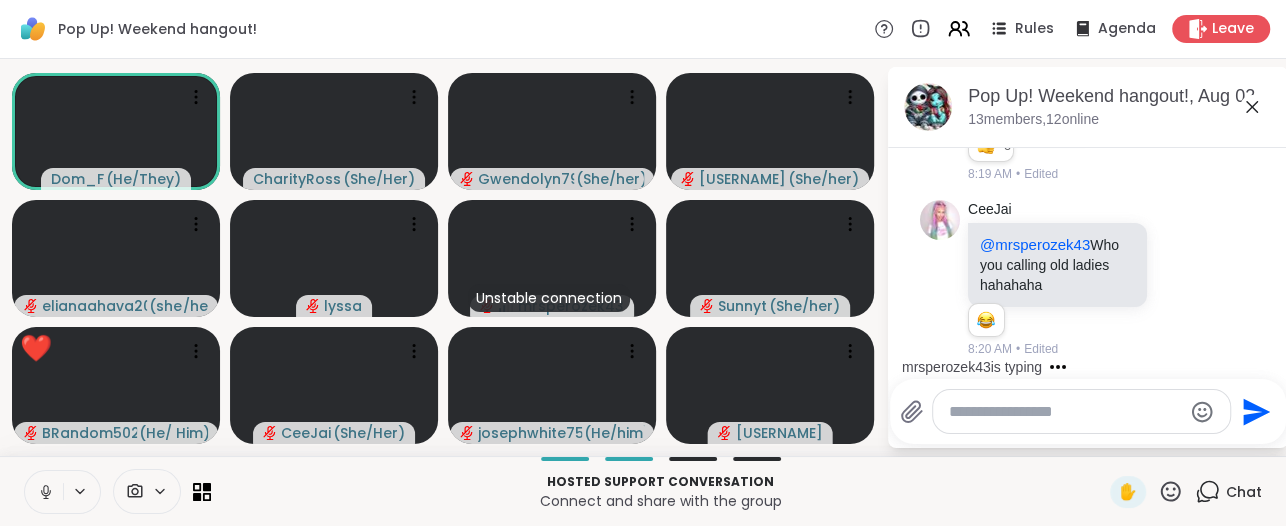 click at bounding box center [44, 492] 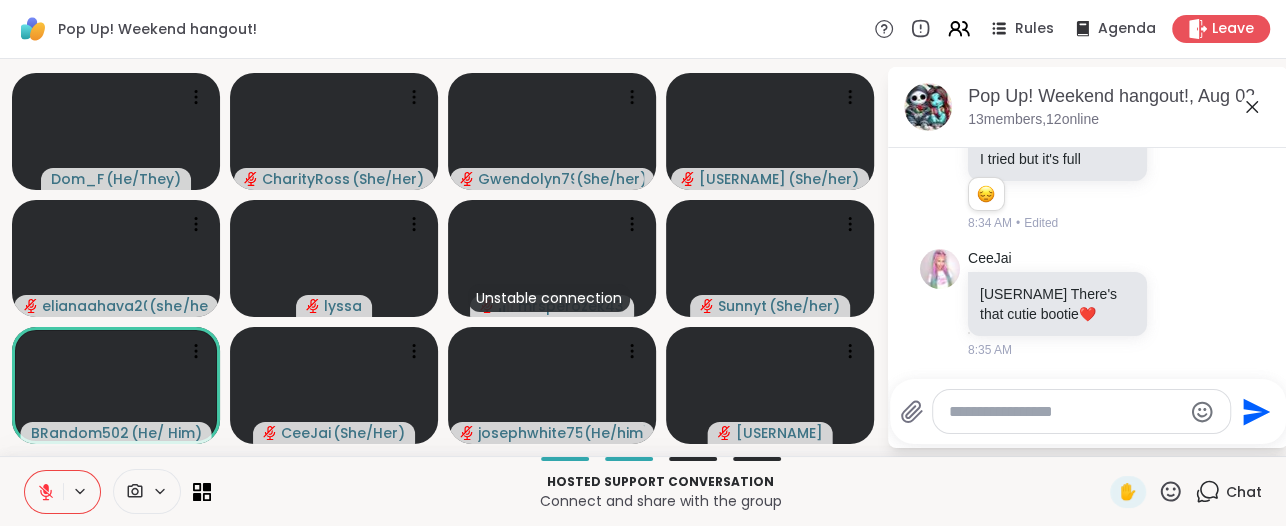 scroll, scrollTop: 8025, scrollLeft: 0, axis: vertical 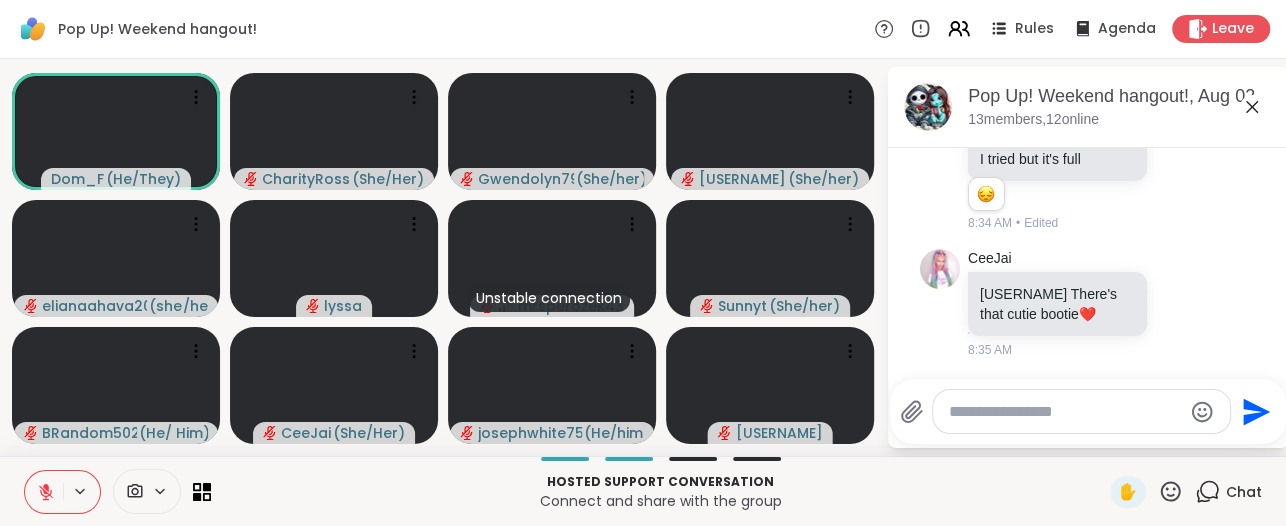 click at bounding box center (44, 492) 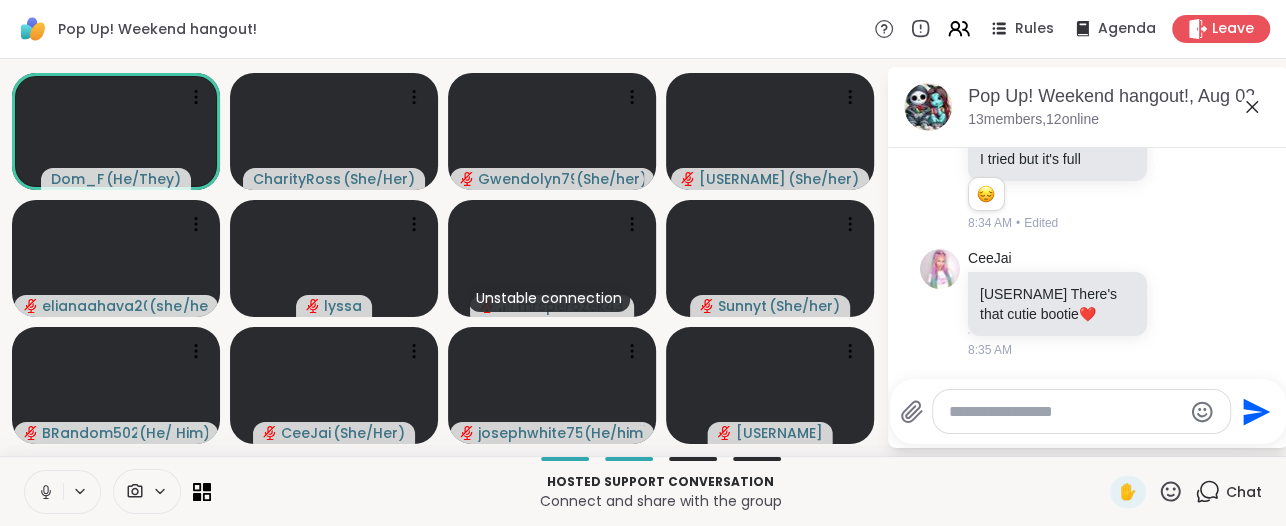 click at bounding box center (44, 492) 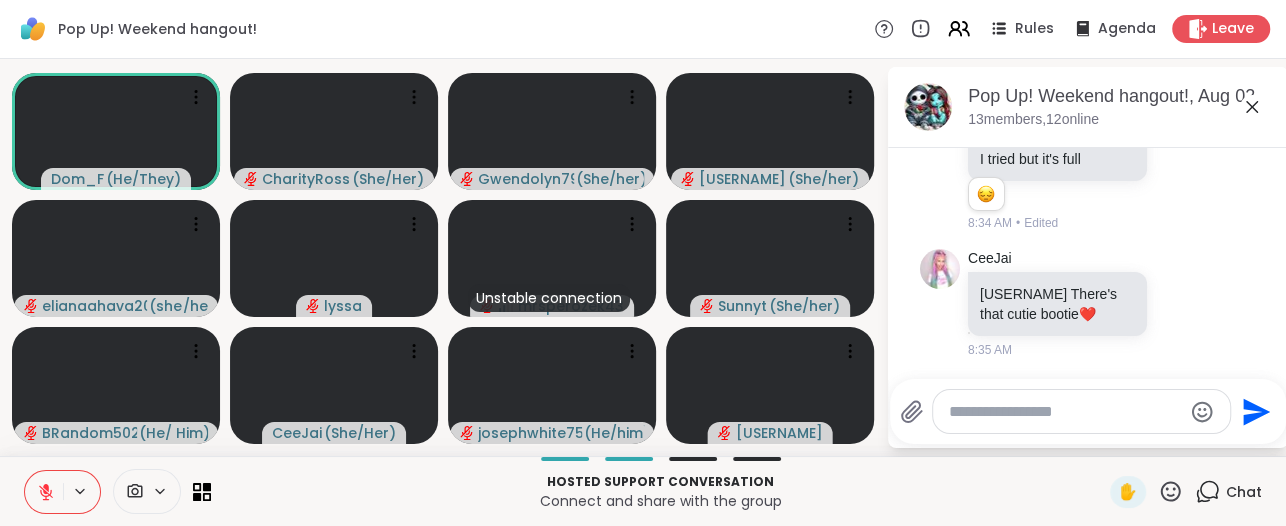 click 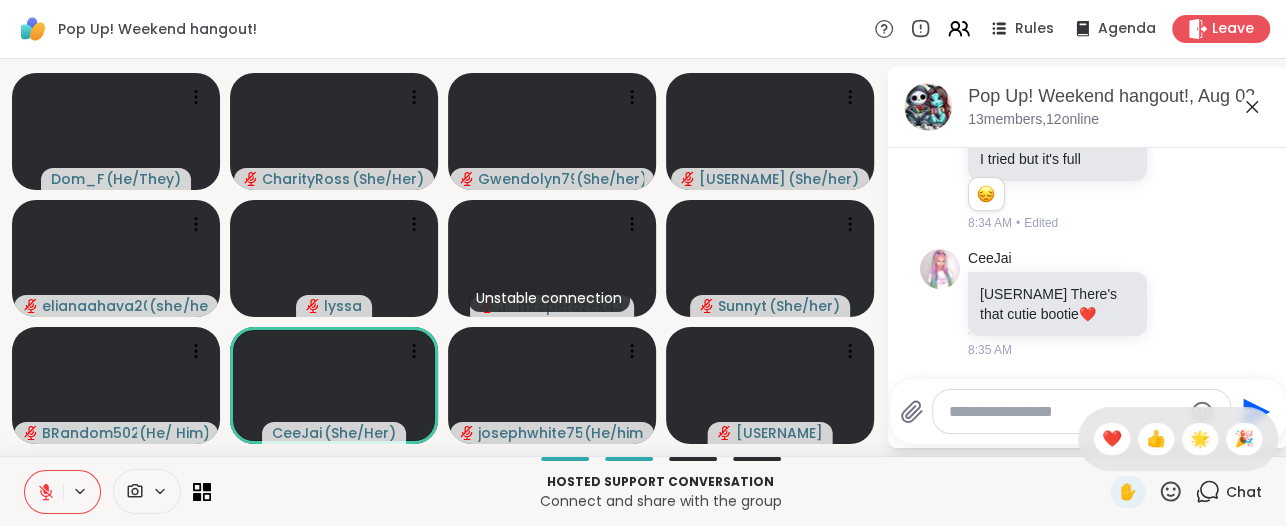 click on "❤️" at bounding box center (1112, 439) 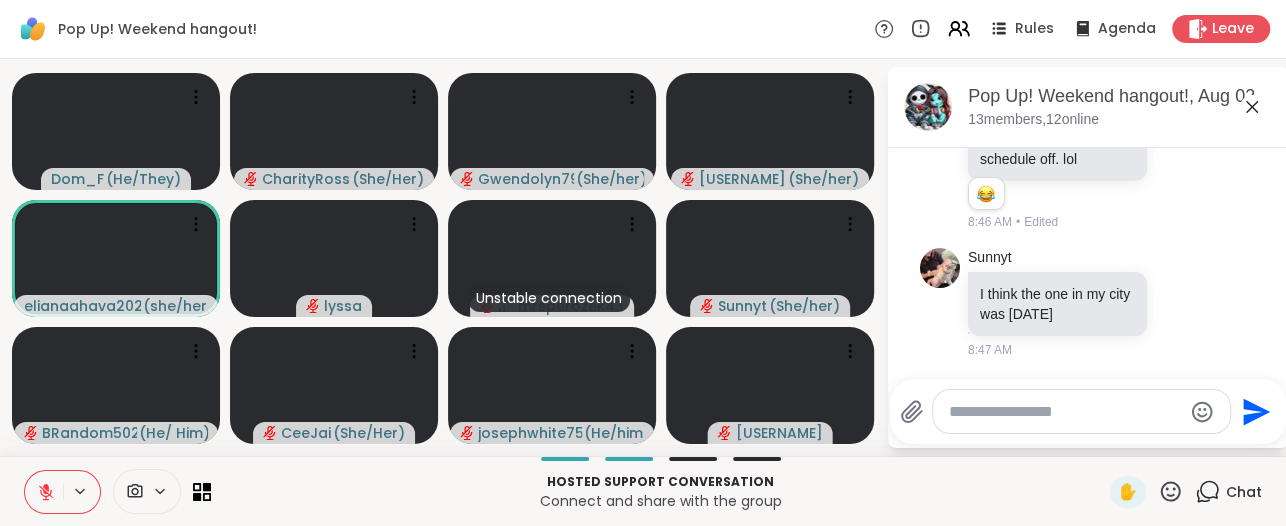 scroll, scrollTop: 11174, scrollLeft: 0, axis: vertical 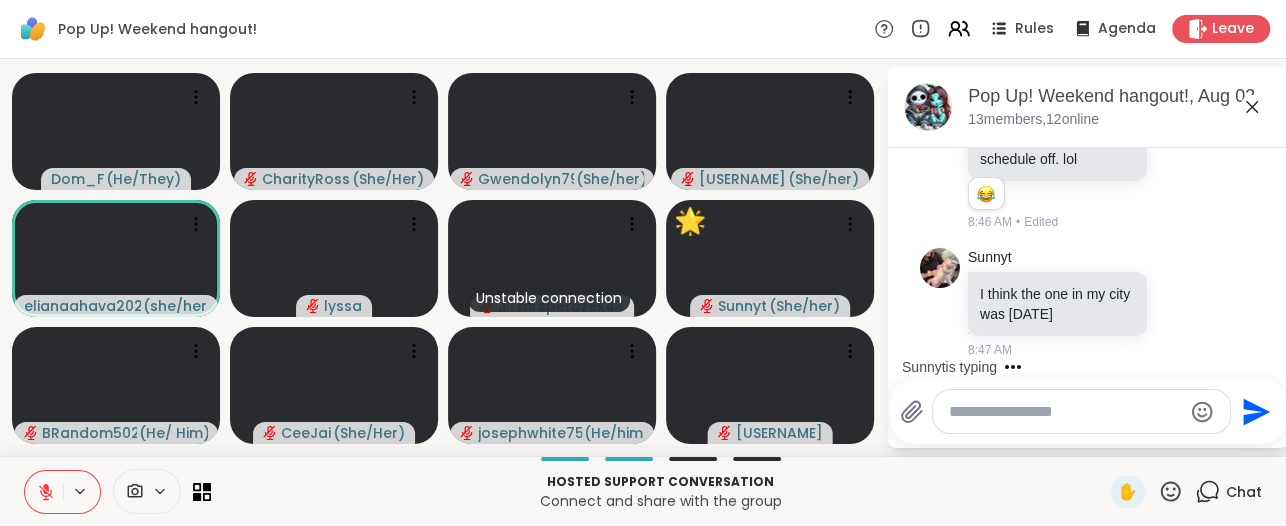 click 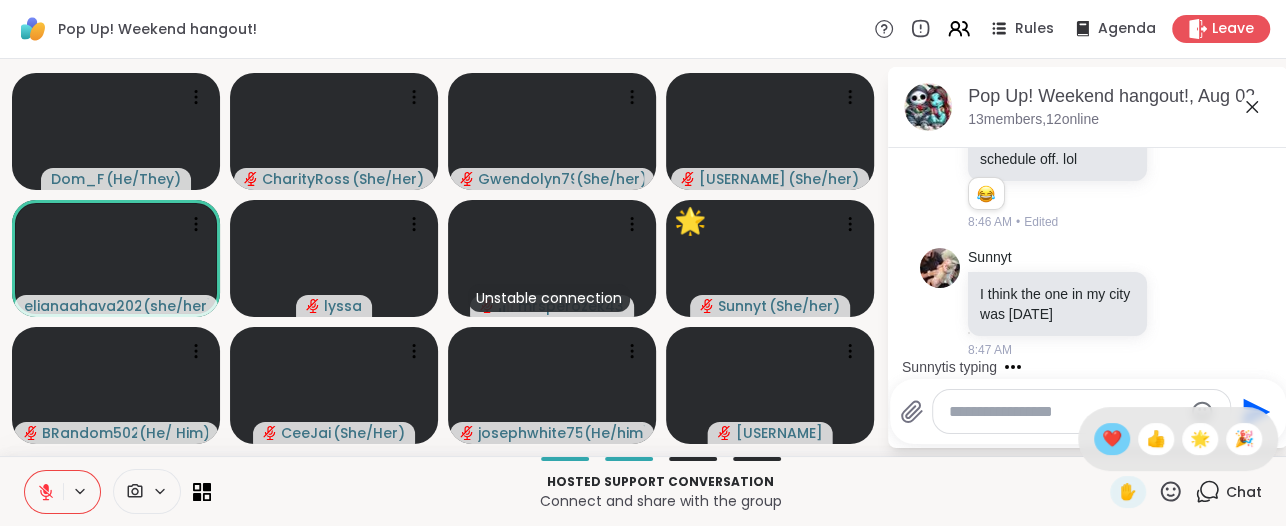 click on "❤️" at bounding box center (1112, 439) 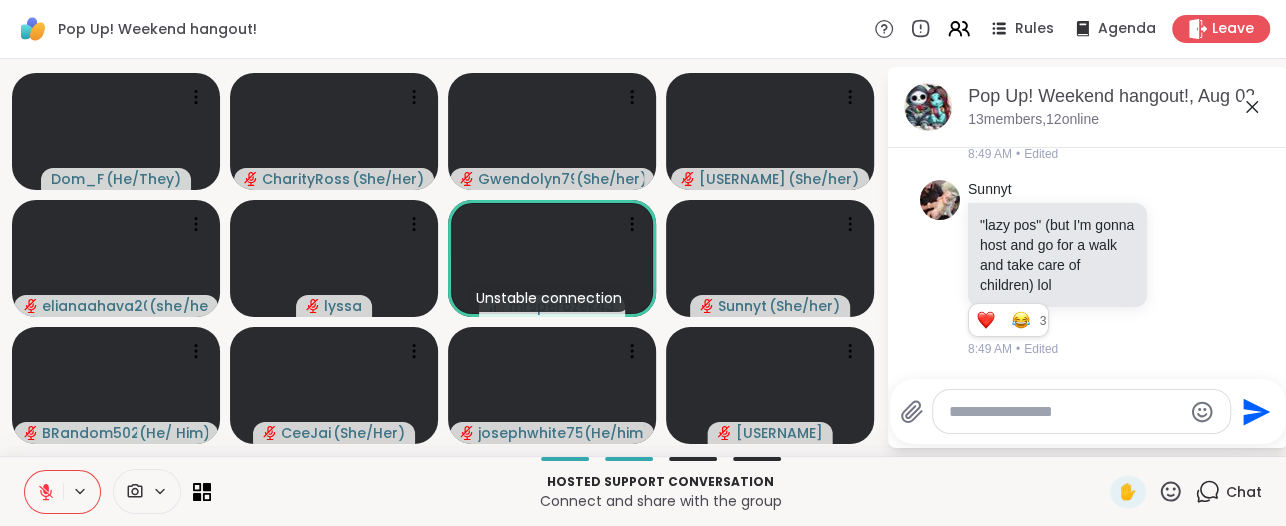 scroll, scrollTop: 12072, scrollLeft: 0, axis: vertical 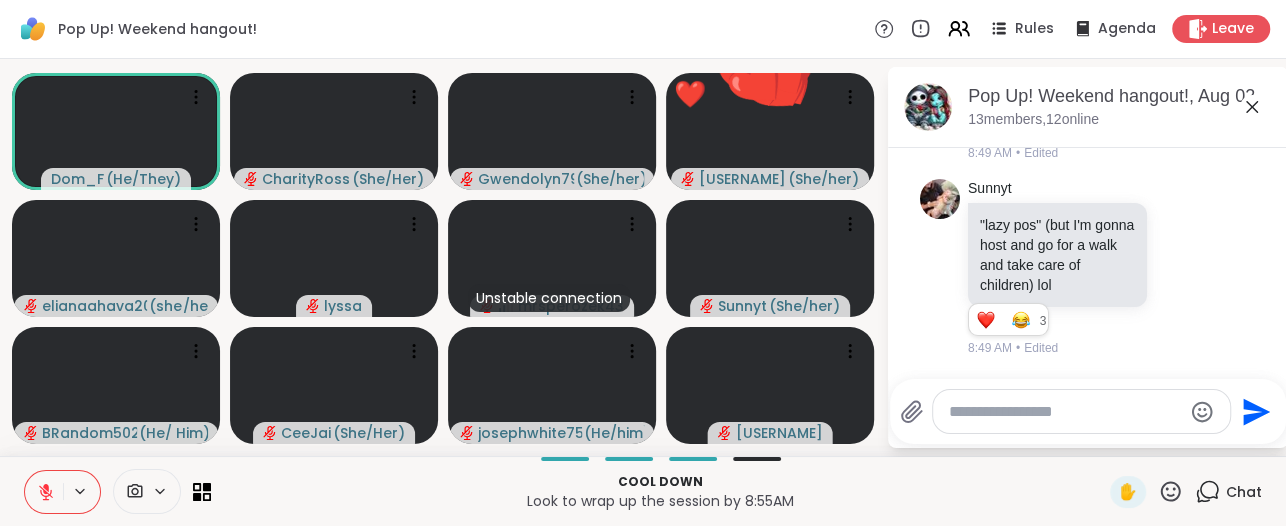 click 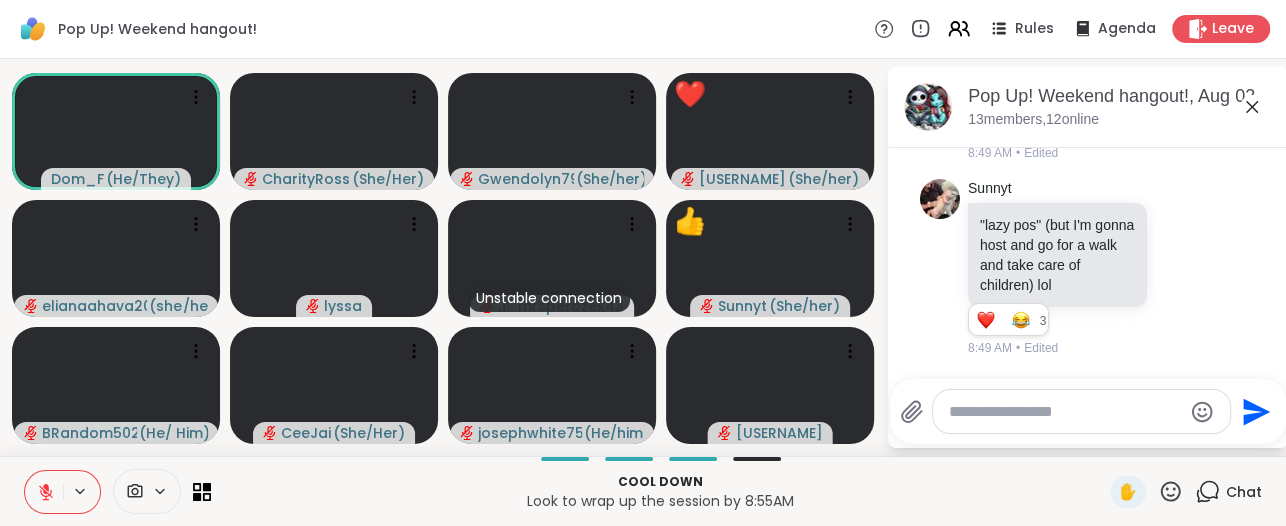scroll, scrollTop: 12100, scrollLeft: 0, axis: vertical 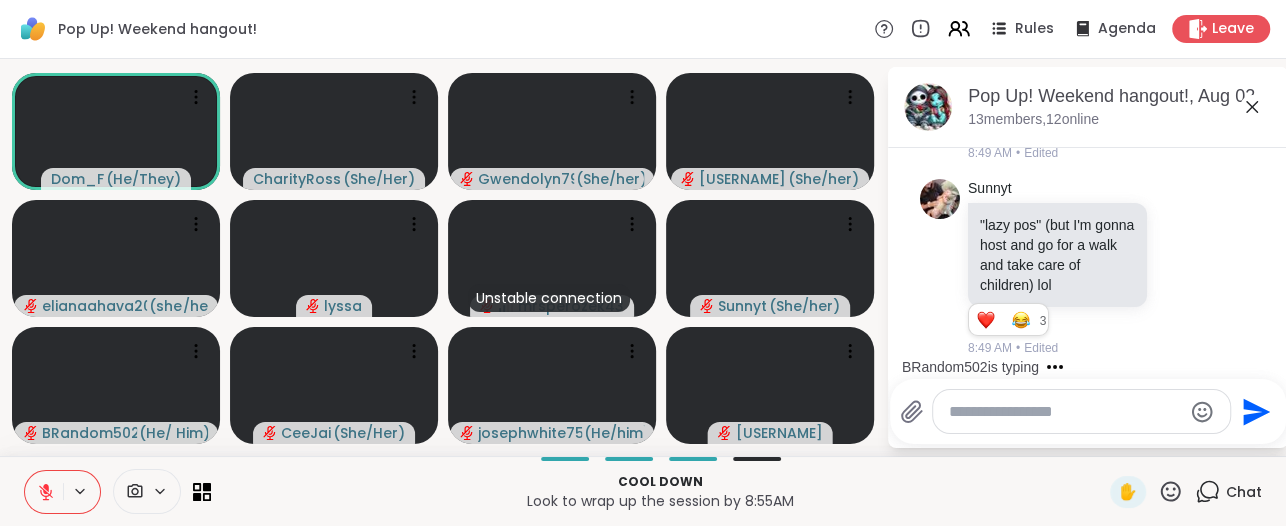 click 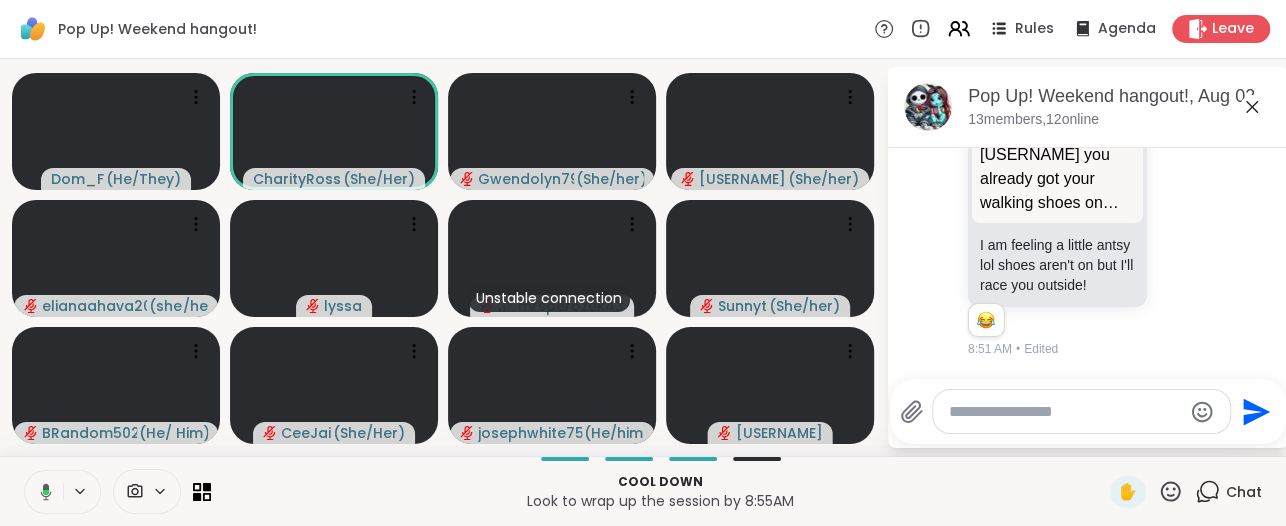 scroll, scrollTop: 12822, scrollLeft: 0, axis: vertical 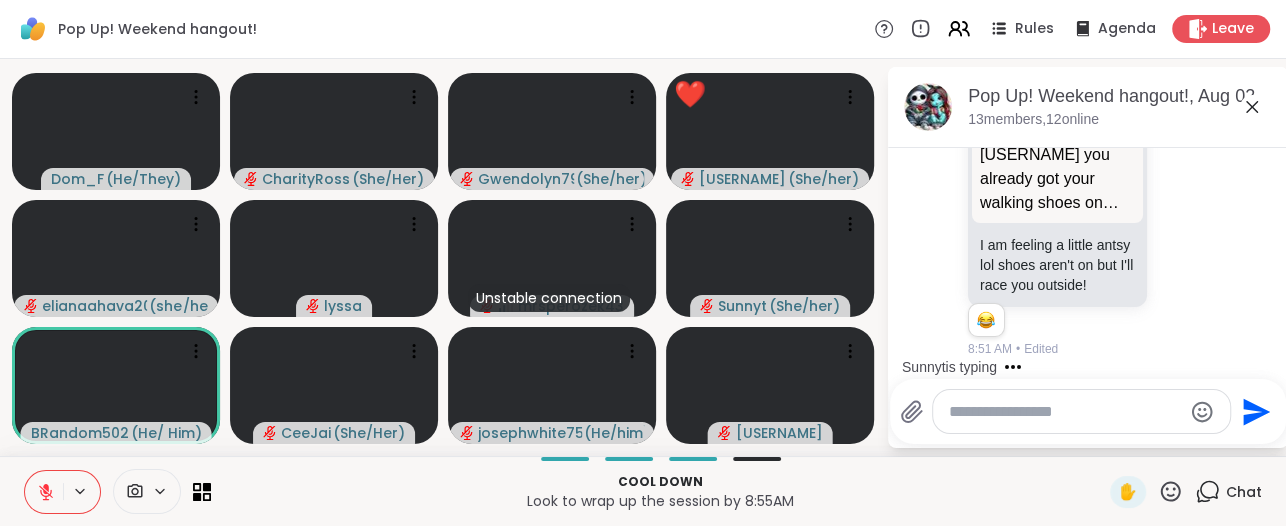click 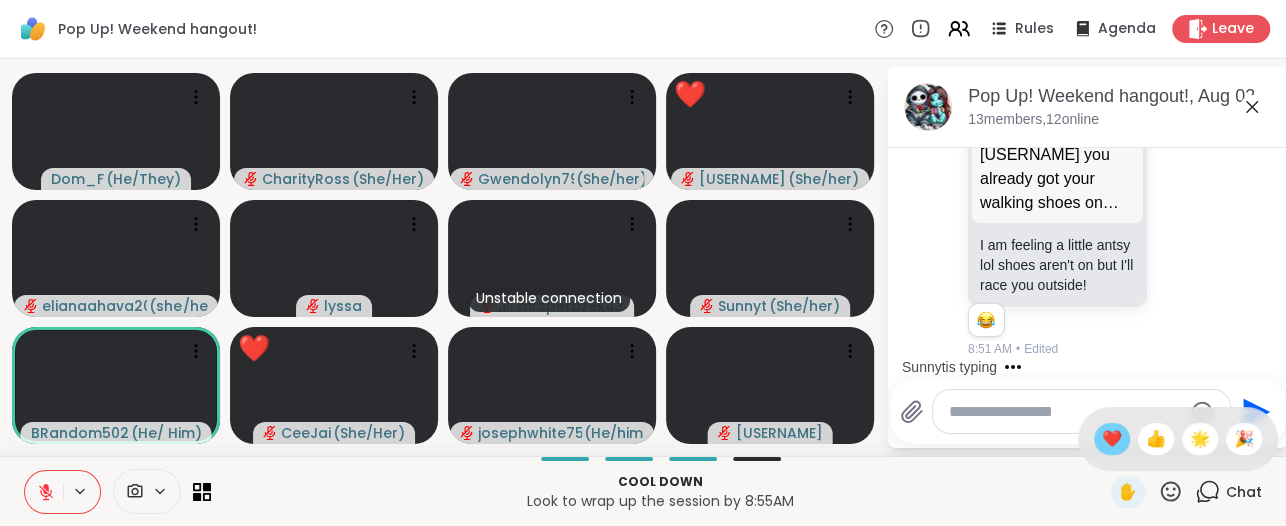 click on "❤️" at bounding box center [1112, 439] 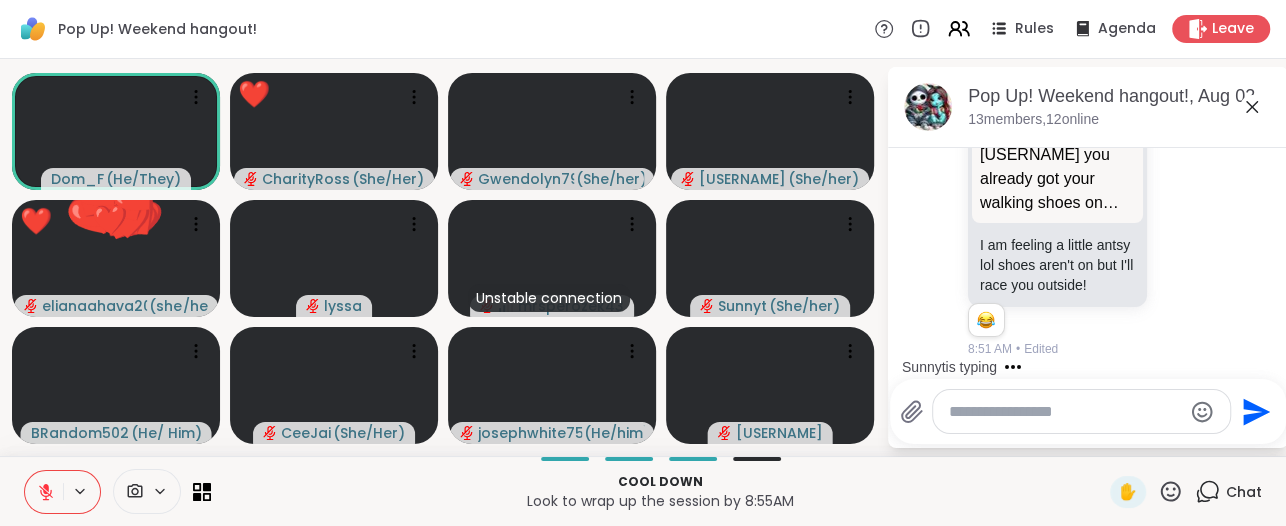 click at bounding box center [1065, 412] 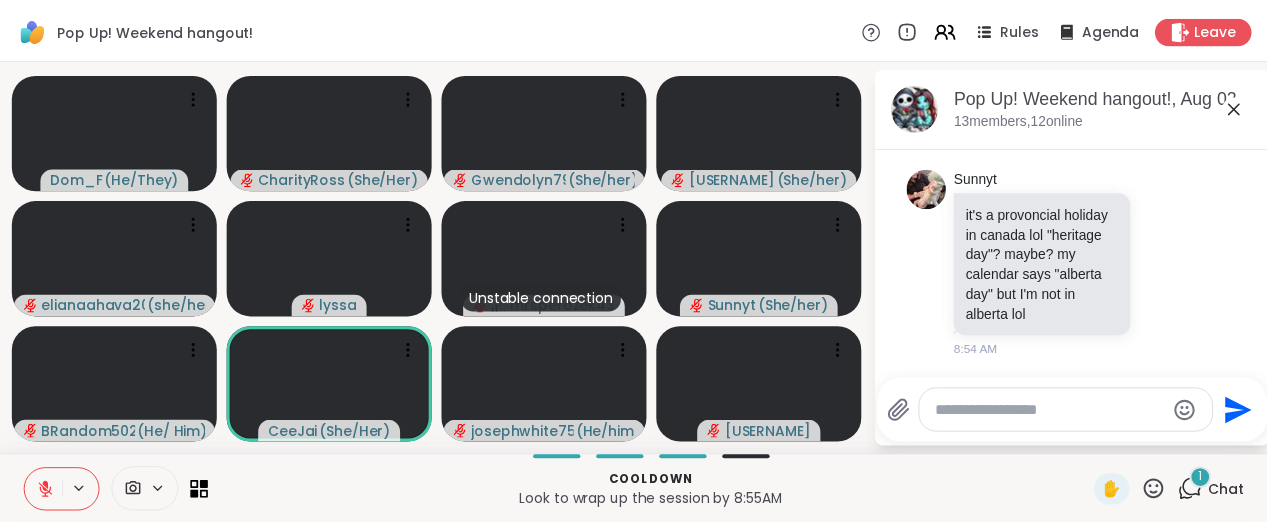 scroll, scrollTop: 13410, scrollLeft: 0, axis: vertical 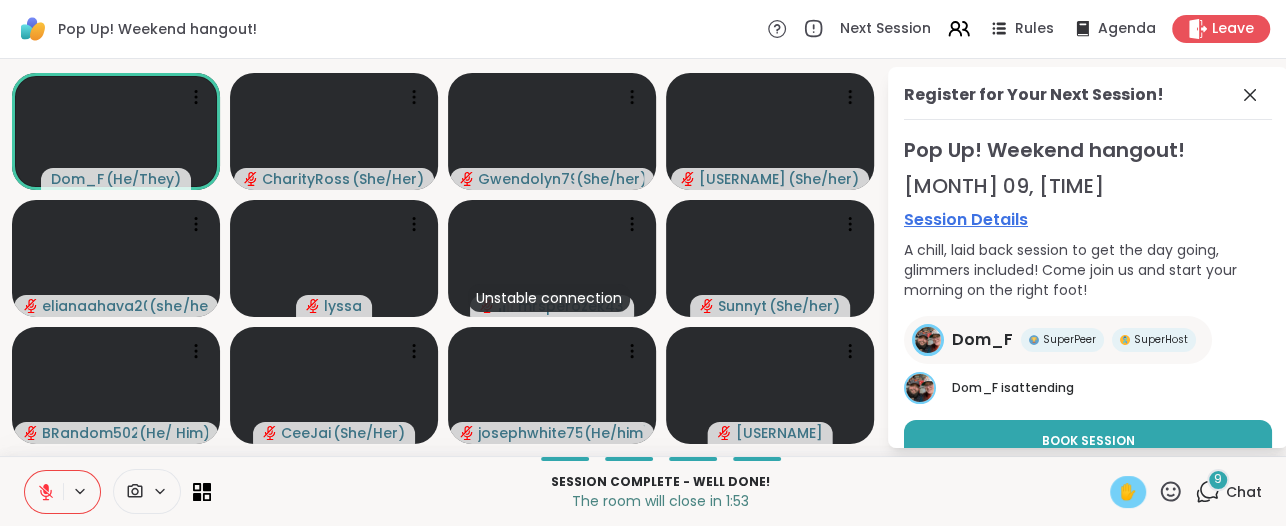 click on "✋" at bounding box center (1128, 492) 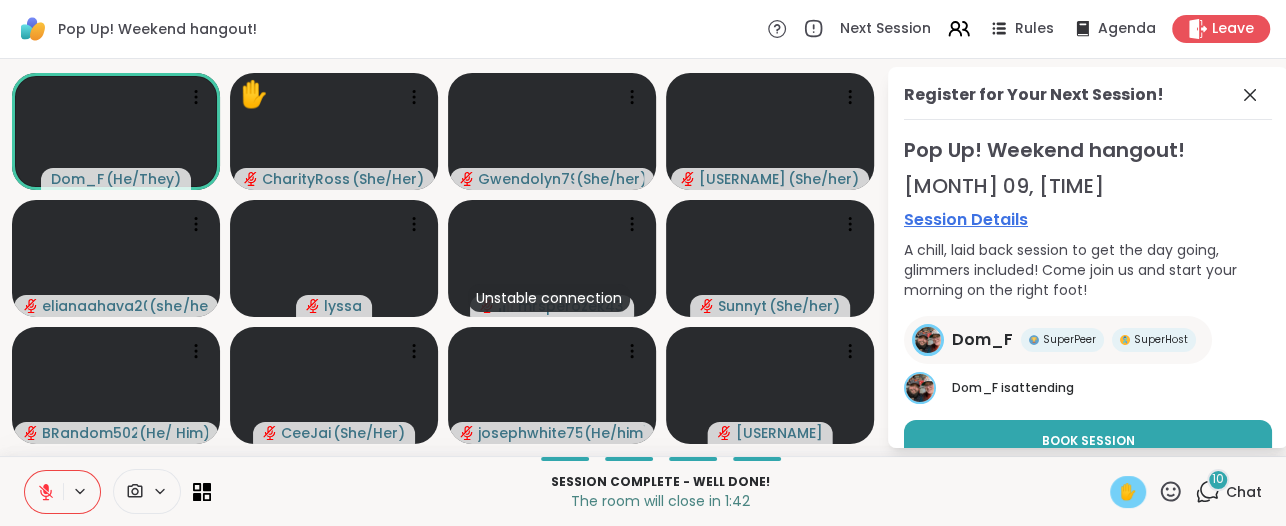 click on "✋" at bounding box center (1128, 492) 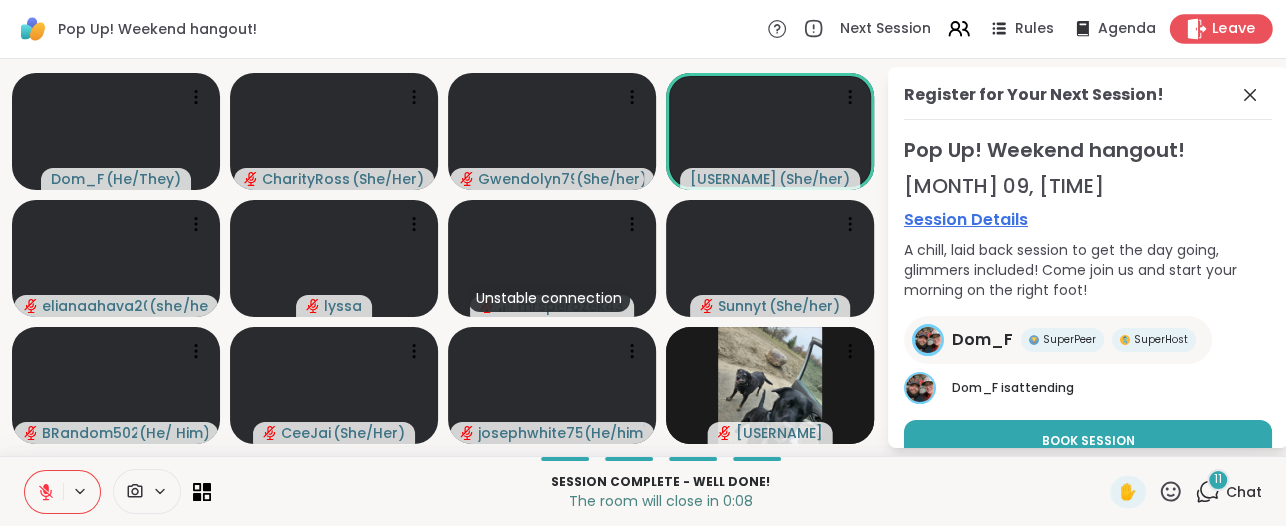 click on "Leave" at bounding box center [1234, 29] 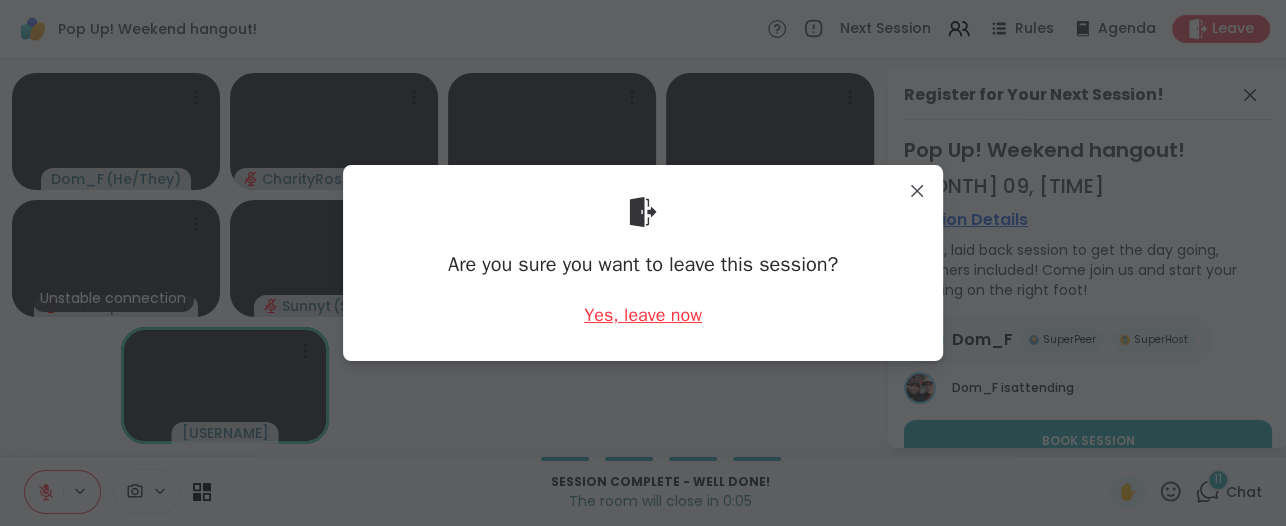 click on "Yes, leave now" at bounding box center [643, 315] 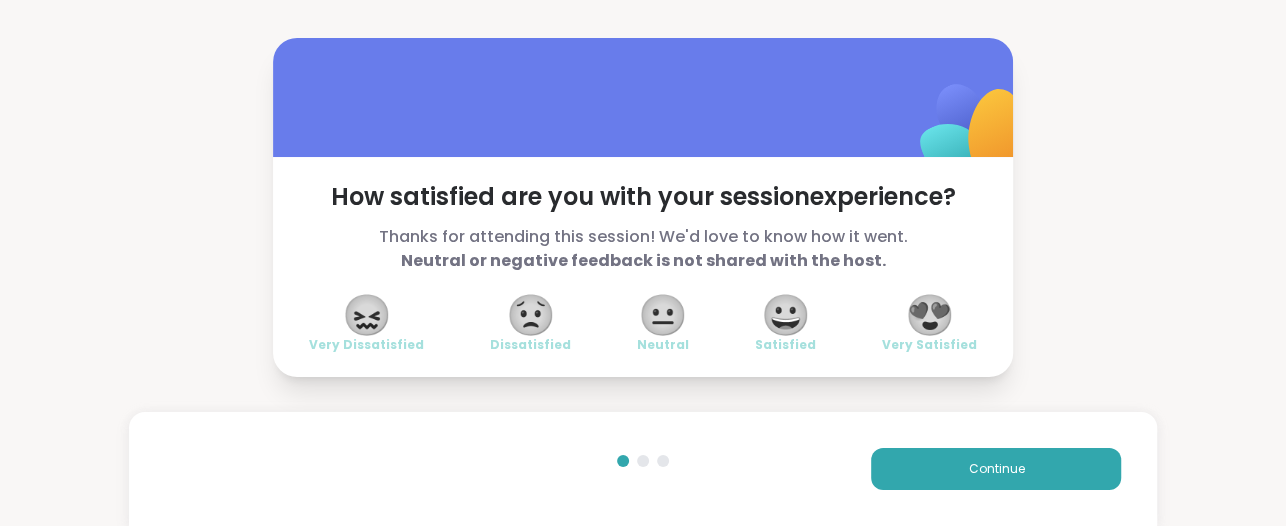 click on "Very Satisfied" at bounding box center [929, 345] 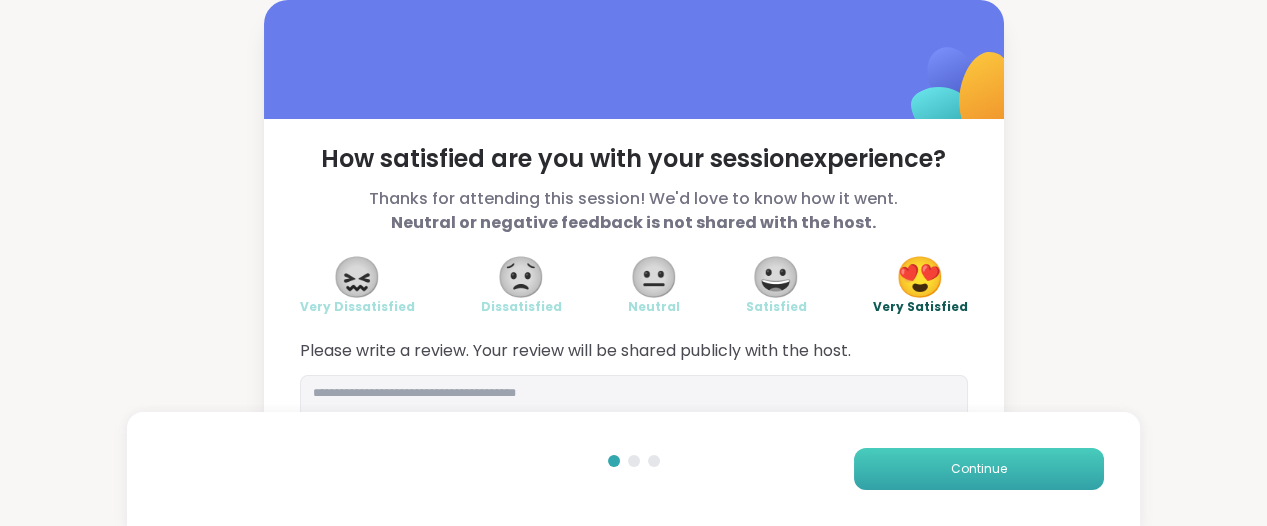 click on "Continue" at bounding box center (979, 469) 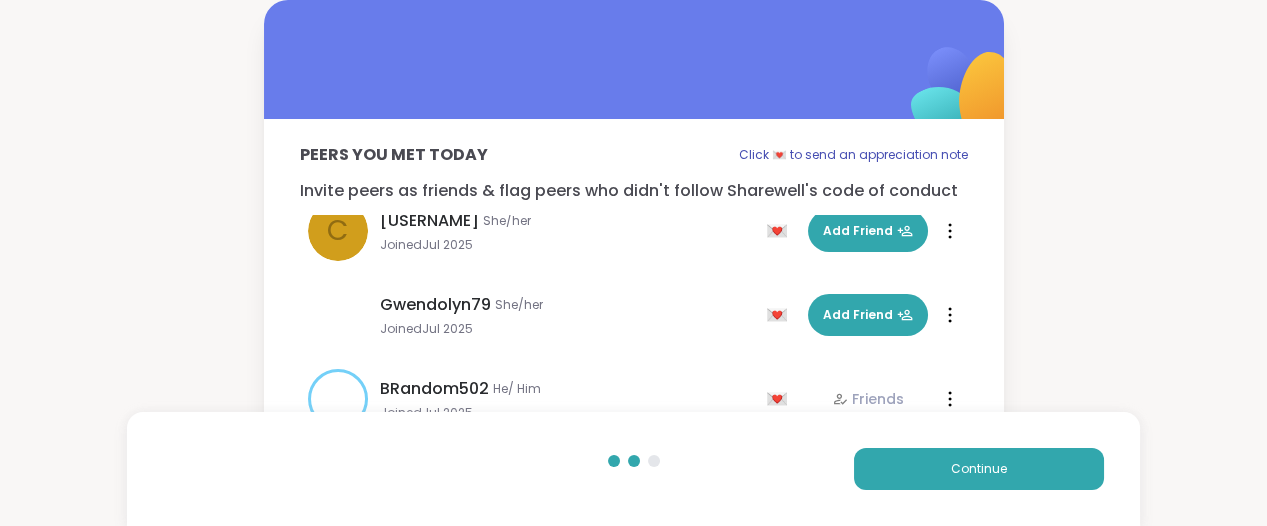scroll, scrollTop: 563, scrollLeft: 0, axis: vertical 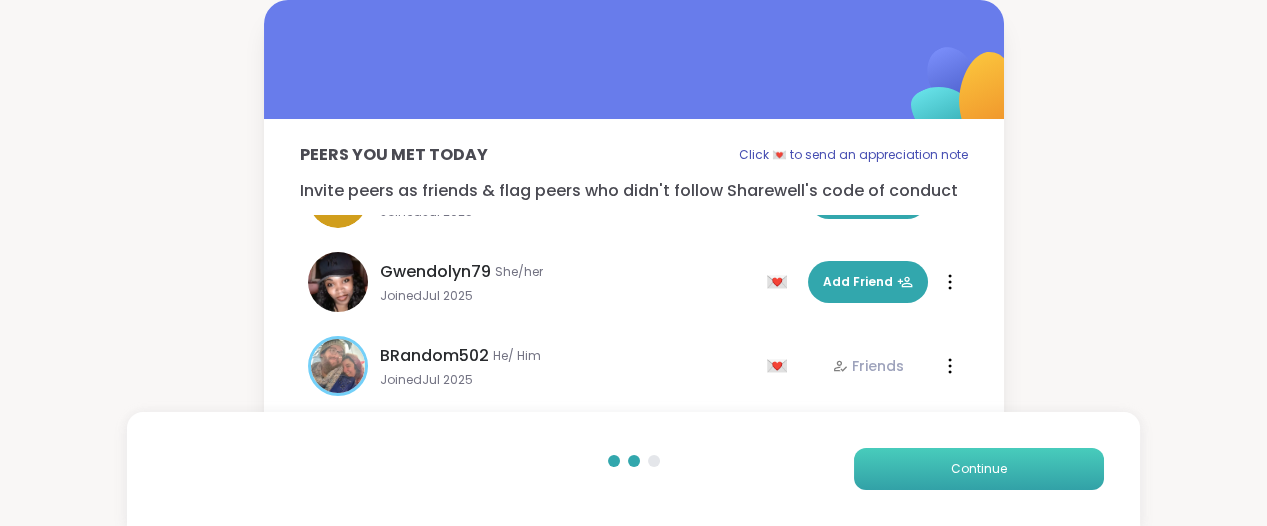 click on "Continue" at bounding box center (979, 469) 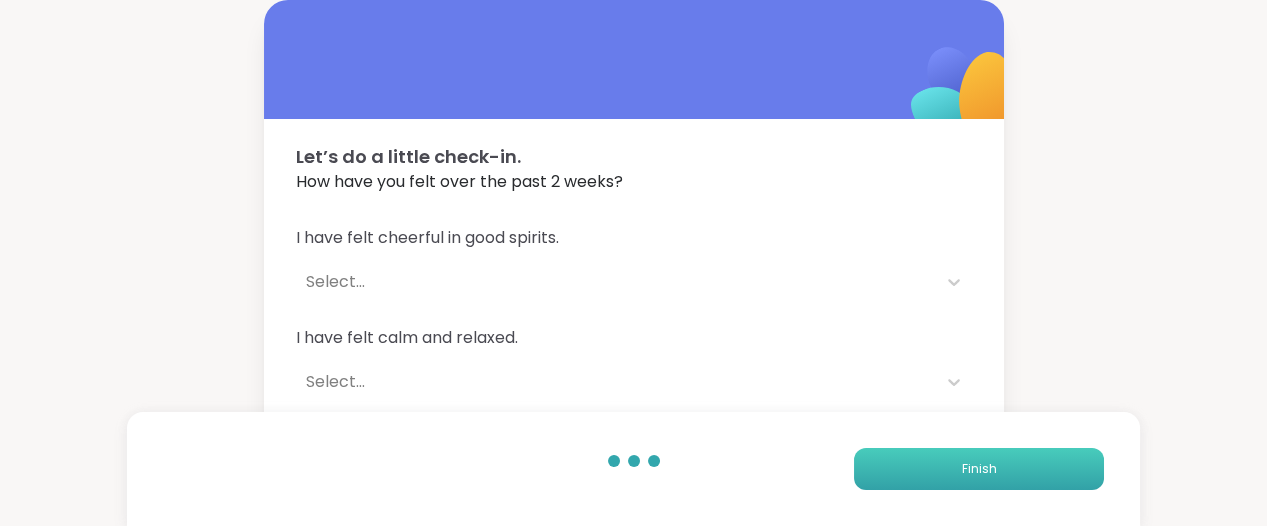 click on "Finish" at bounding box center (979, 469) 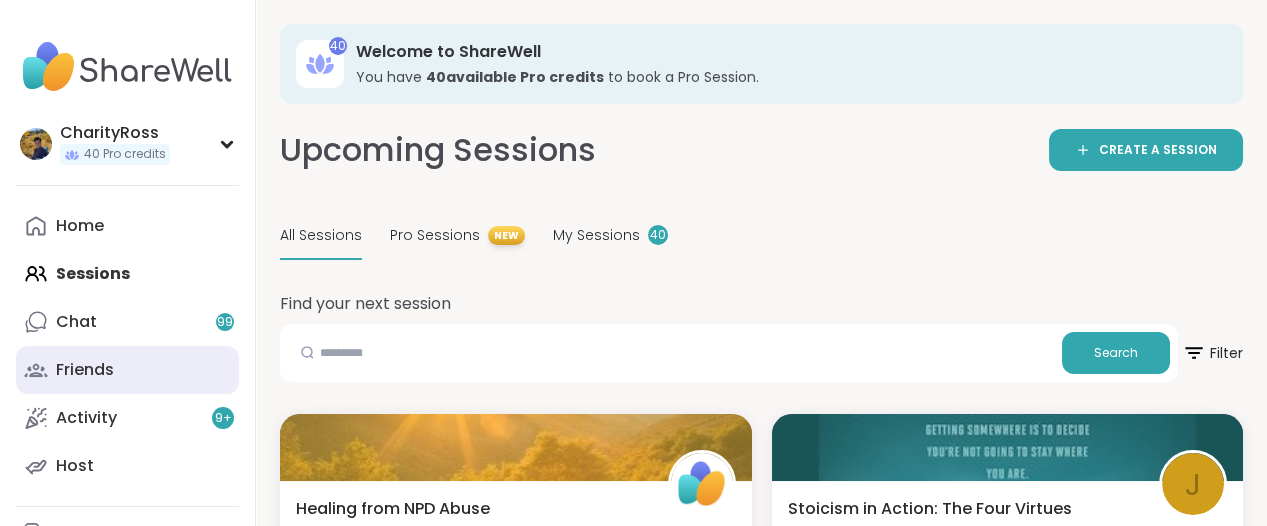 click on "Friends" at bounding box center [127, 370] 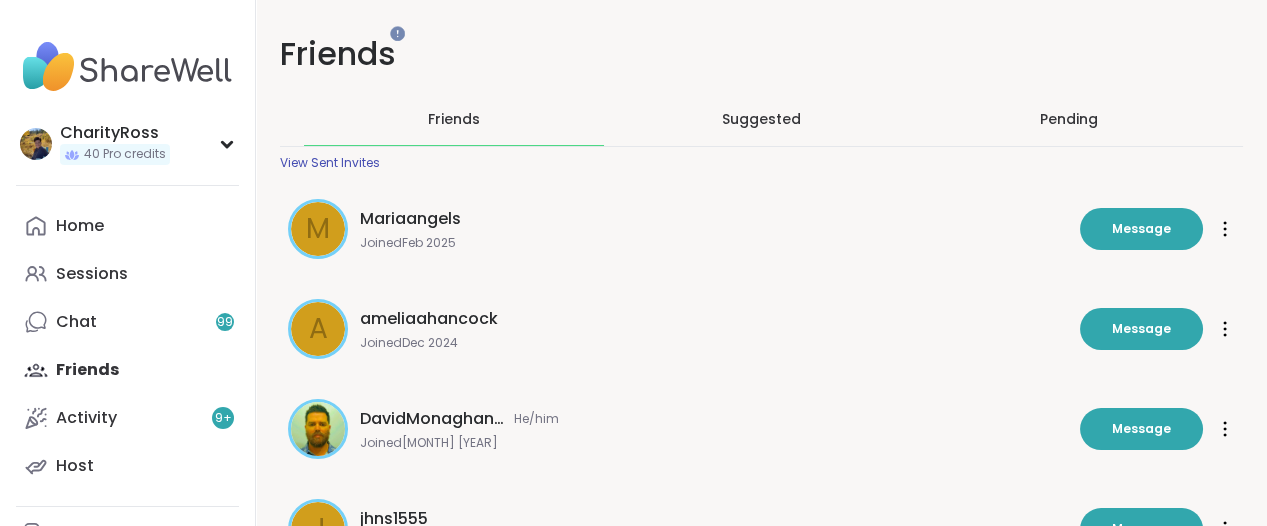 scroll, scrollTop: 0, scrollLeft: 0, axis: both 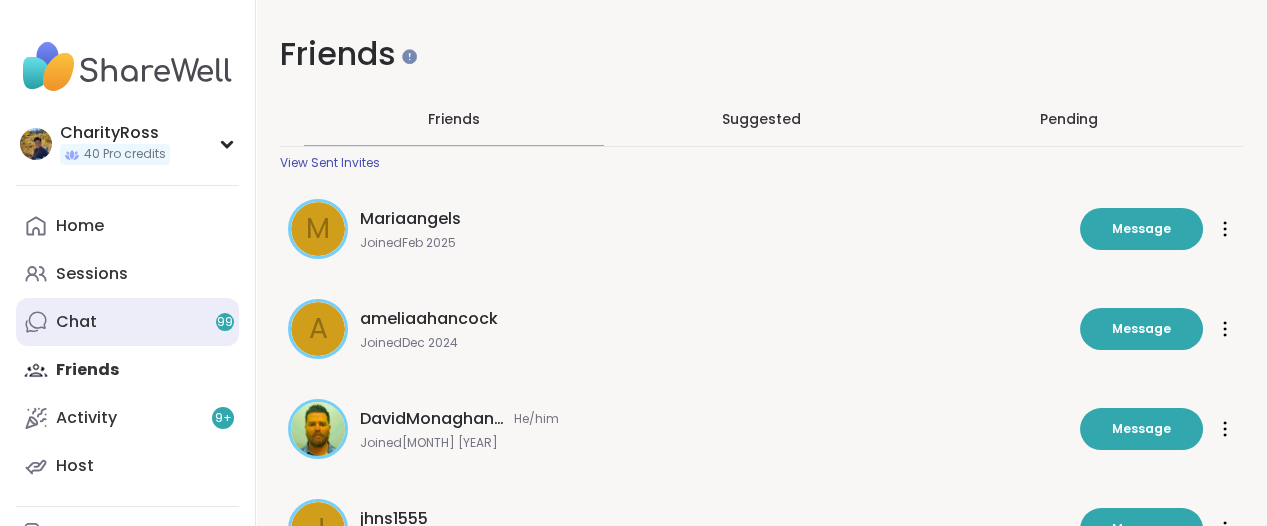 click on "Chat 99" at bounding box center (127, 322) 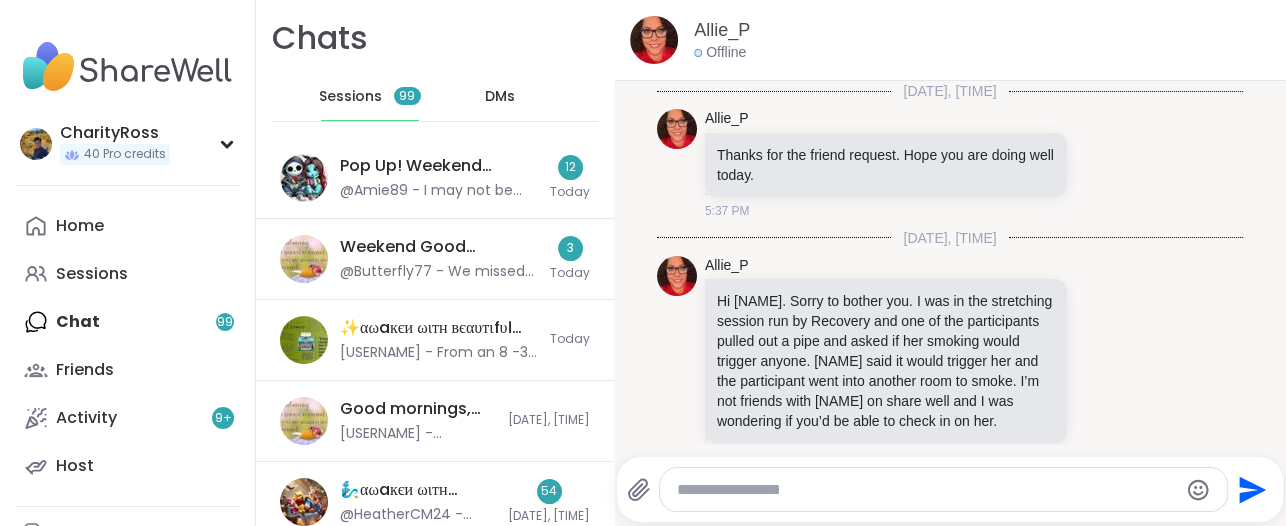 scroll, scrollTop: 4119, scrollLeft: 0, axis: vertical 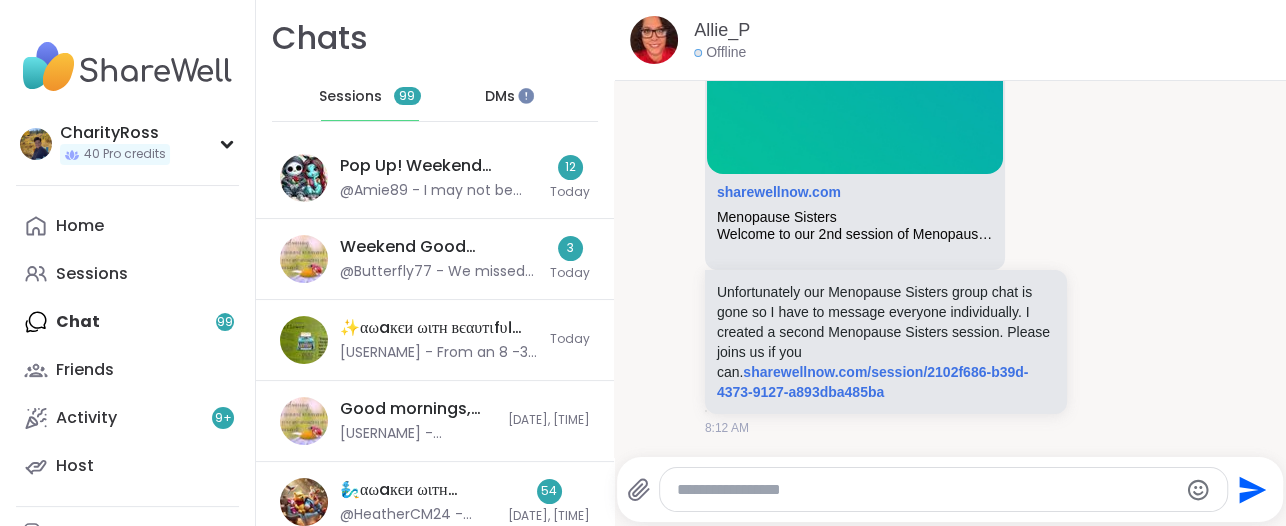 click on "DMs" at bounding box center (500, 97) 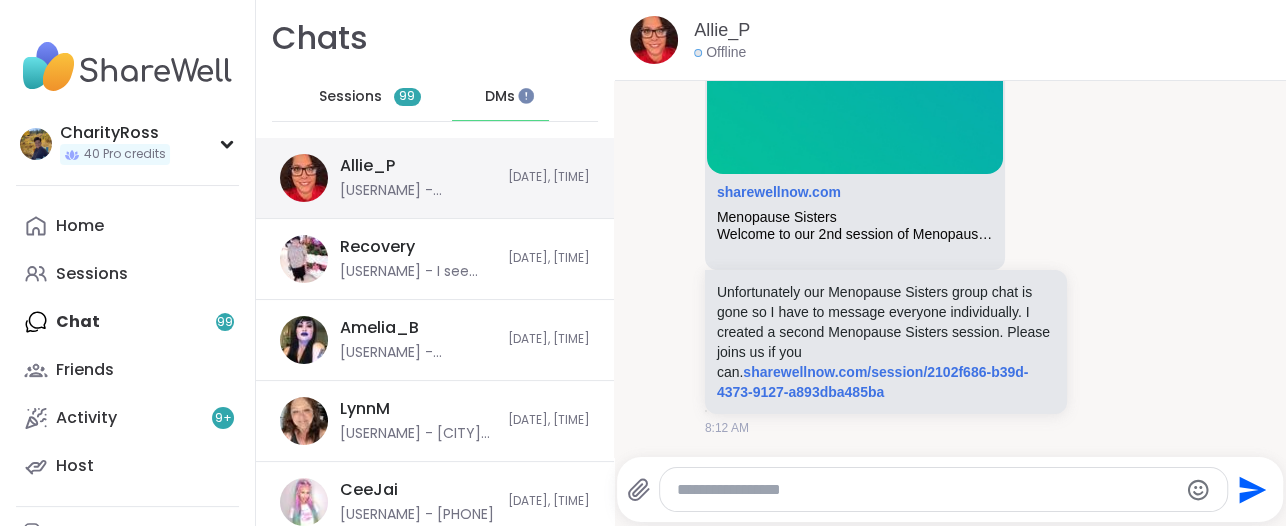 click on "[NAME] [USERNAME] - Unfortunately our Menopause Sisters group chat is gone so I have to message everyone individually. I created a second Menopause Sisters session. Please joins us if you can. sharewellnow.com/session/[SESSION_ID] [DATE], [TIME]" at bounding box center (435, 178) 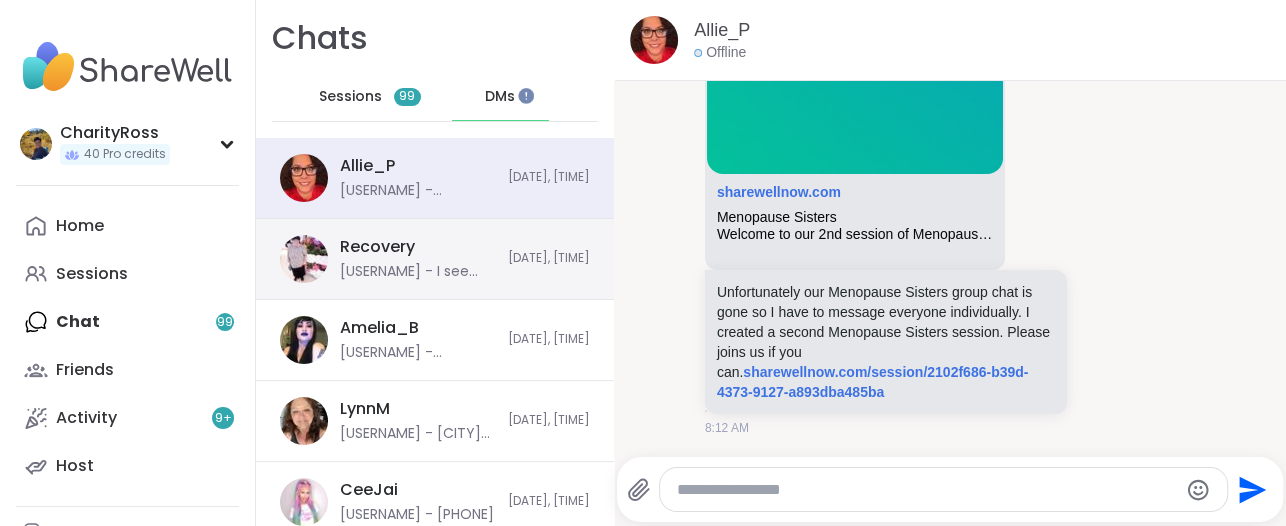 click on "[USERNAME] [USERNAME] - I see you're online [DATE], [TIME]" at bounding box center [435, 259] 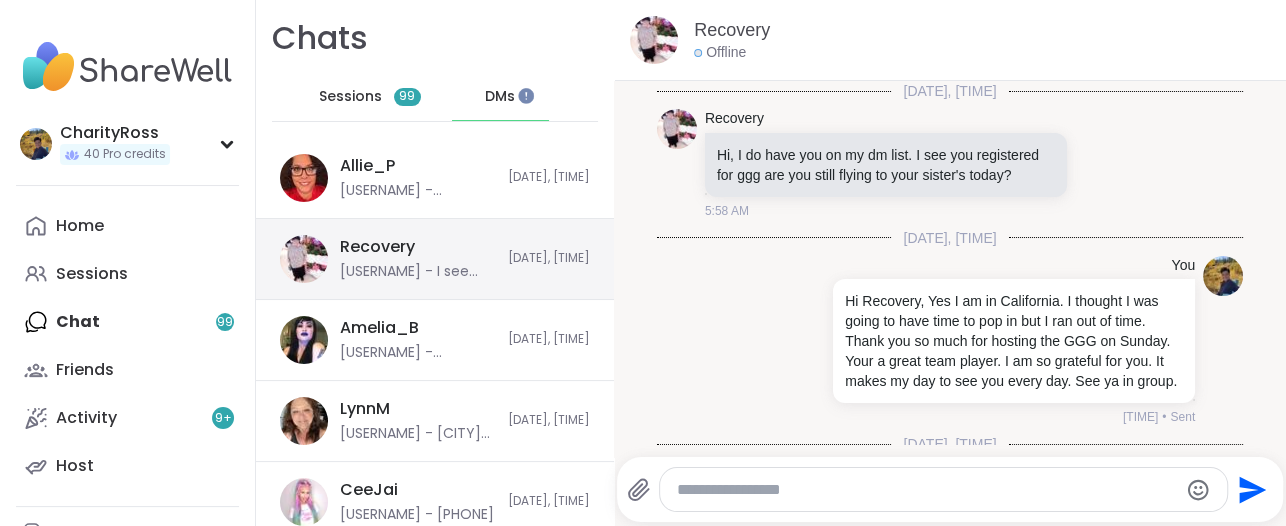 scroll, scrollTop: 1878, scrollLeft: 0, axis: vertical 